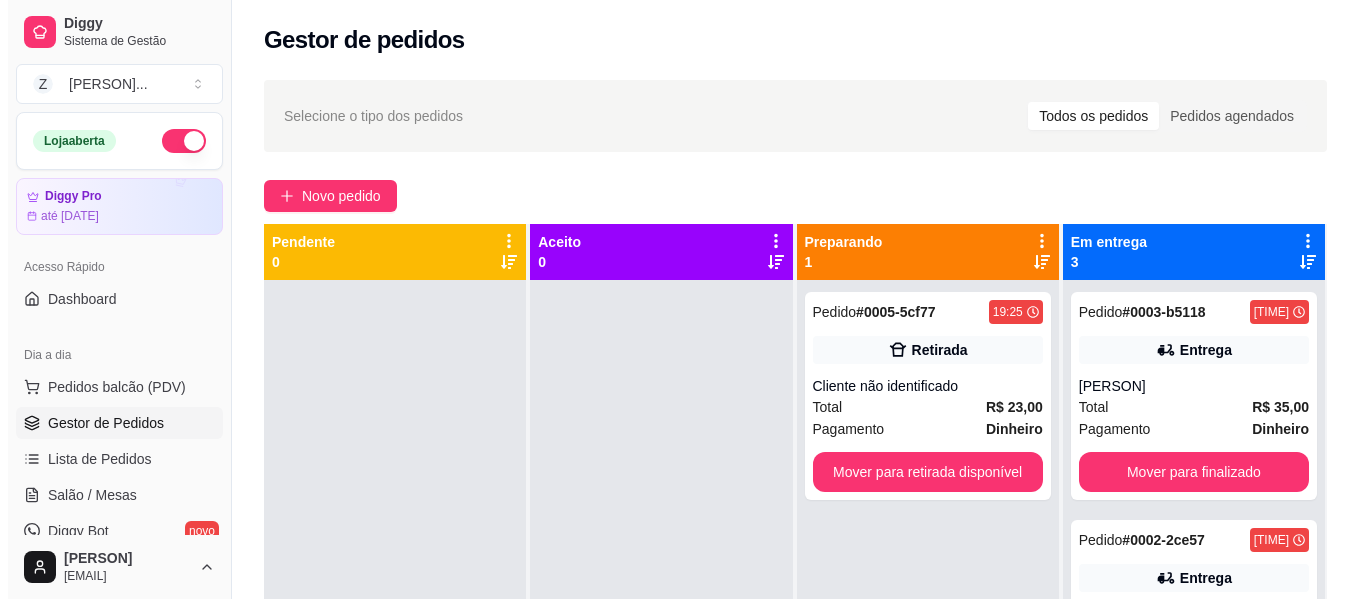 scroll, scrollTop: 0, scrollLeft: 0, axis: both 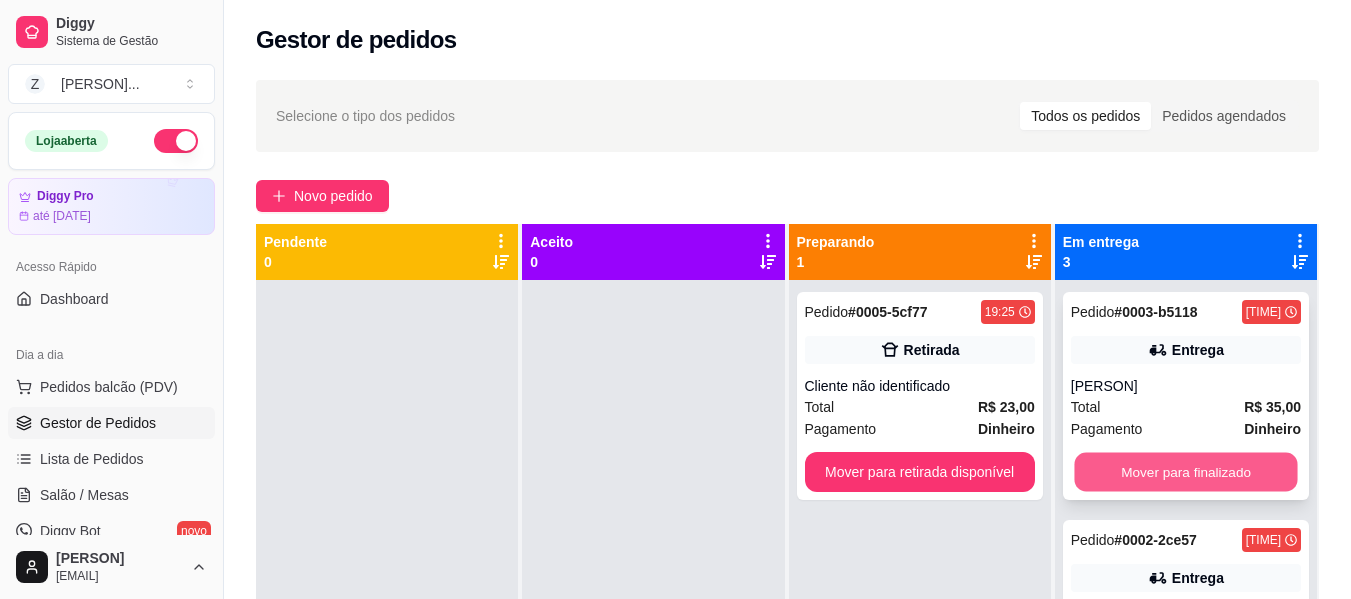 click on "Mover para finalizado" at bounding box center (1185, 472) 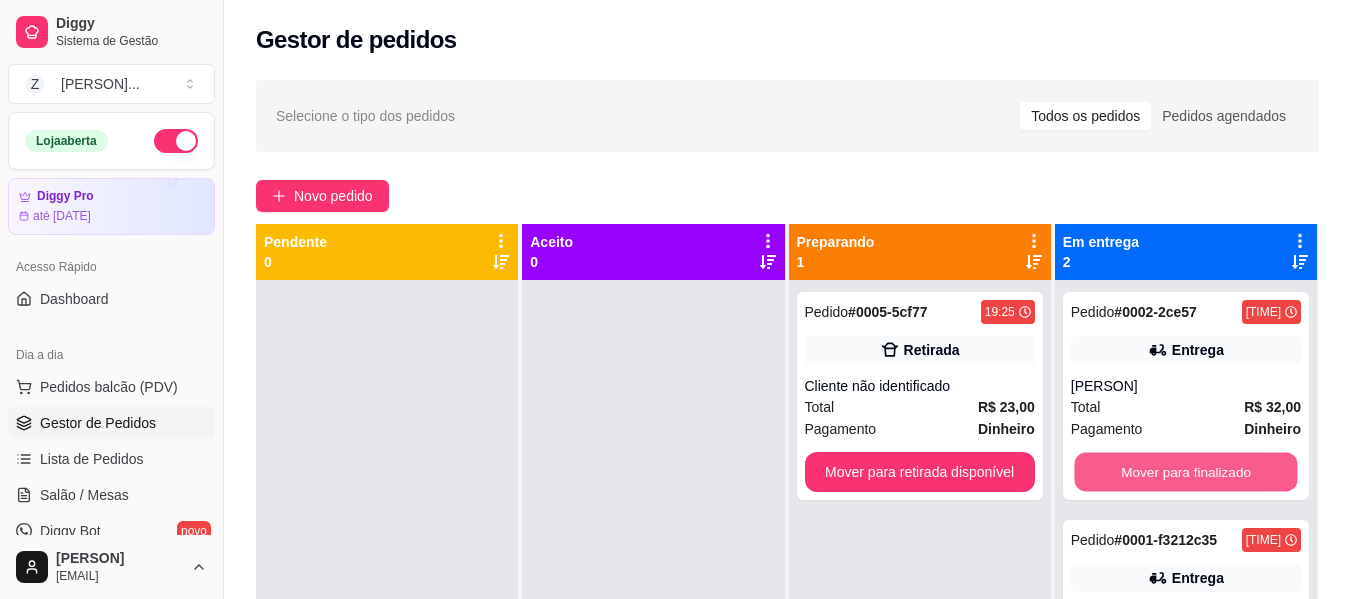 click on "Mover para finalizado" at bounding box center (1185, 472) 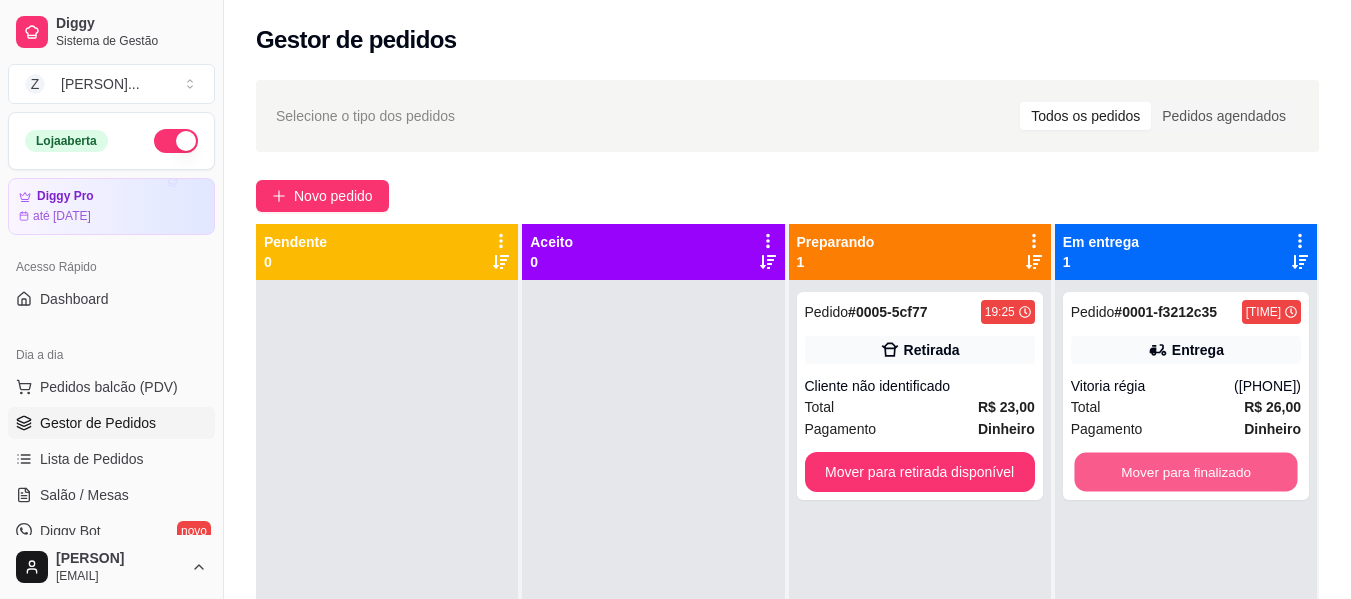 click on "Mover para finalizado" at bounding box center (1185, 472) 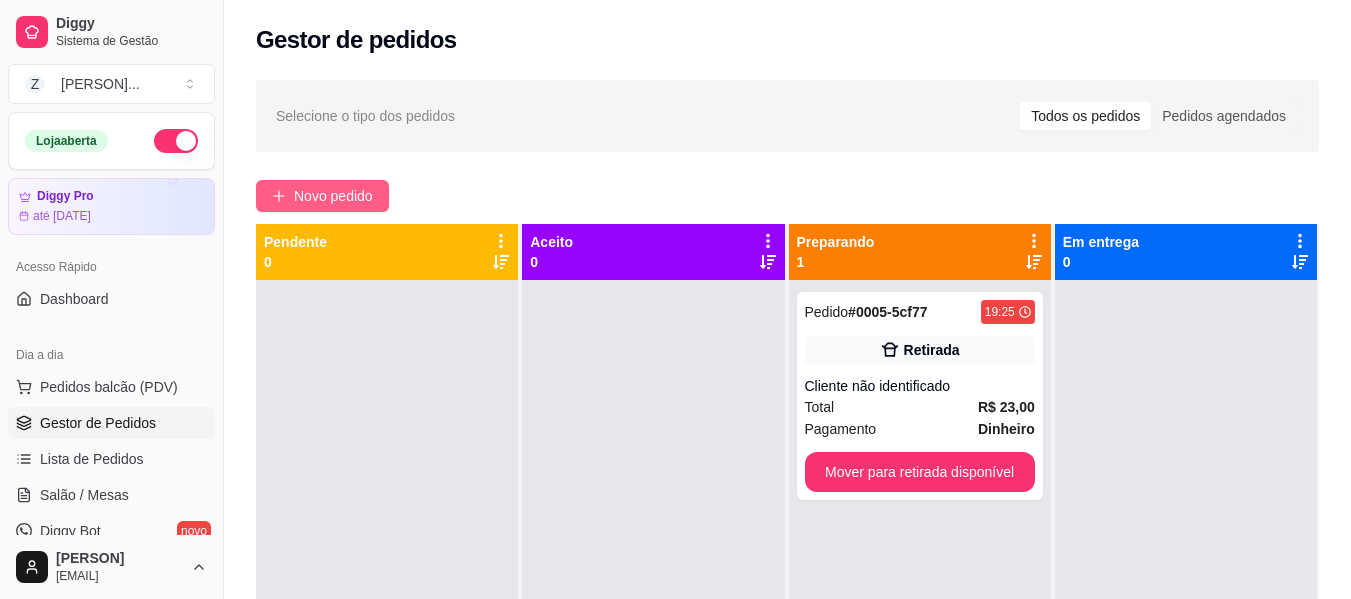click on "Novo pedido" at bounding box center (333, 196) 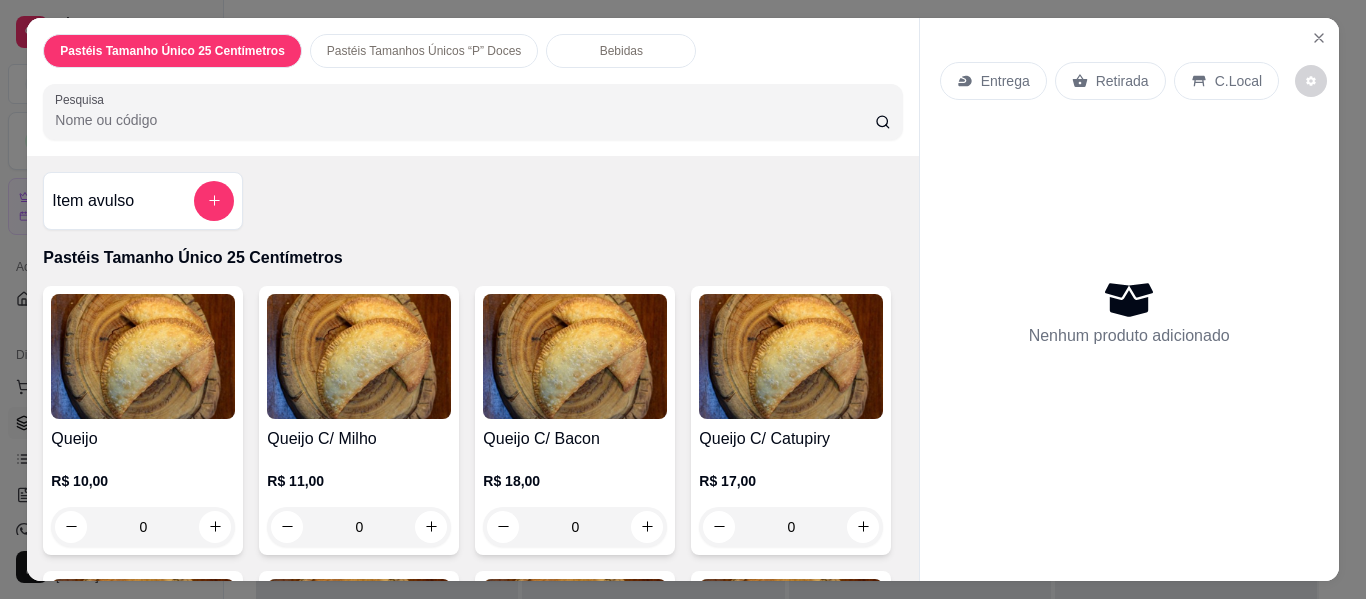 click on "Pesquisa" at bounding box center [465, 120] 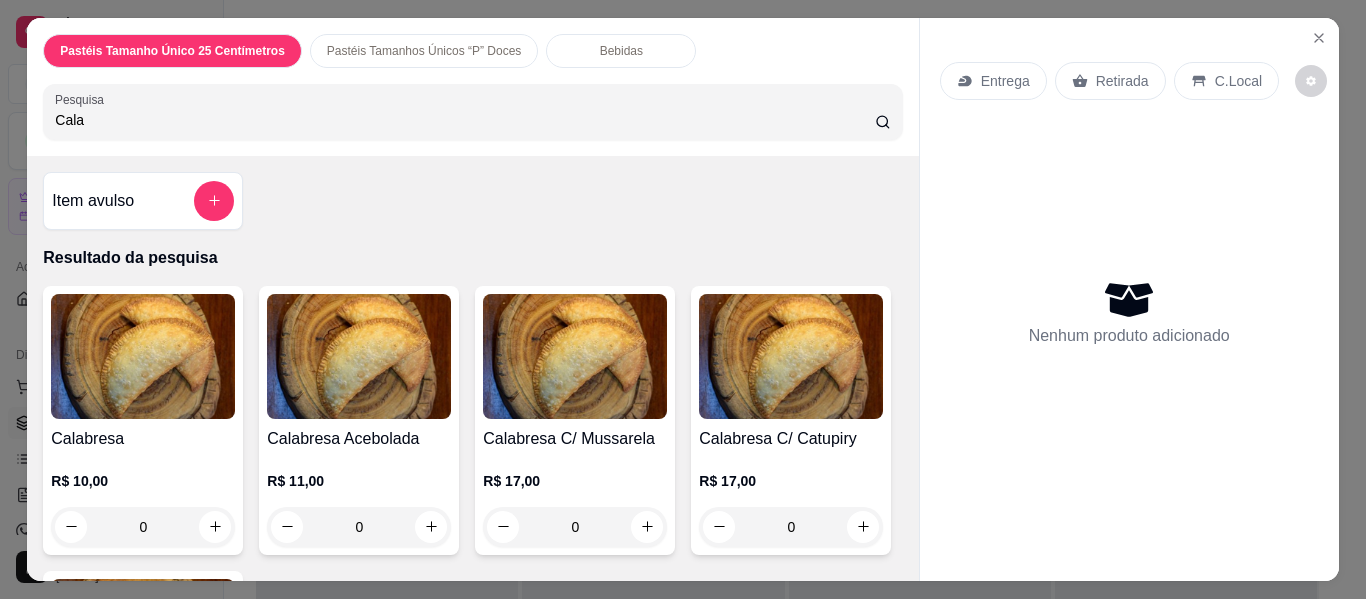 type on "Cala" 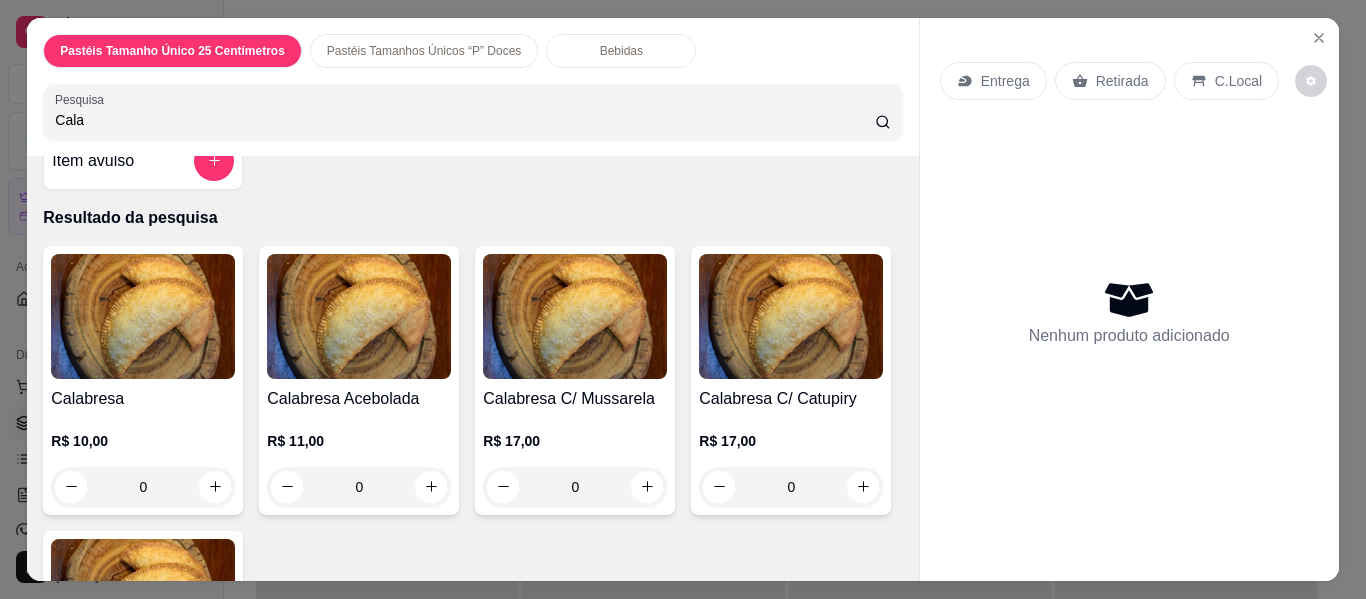 scroll, scrollTop: 80, scrollLeft: 0, axis: vertical 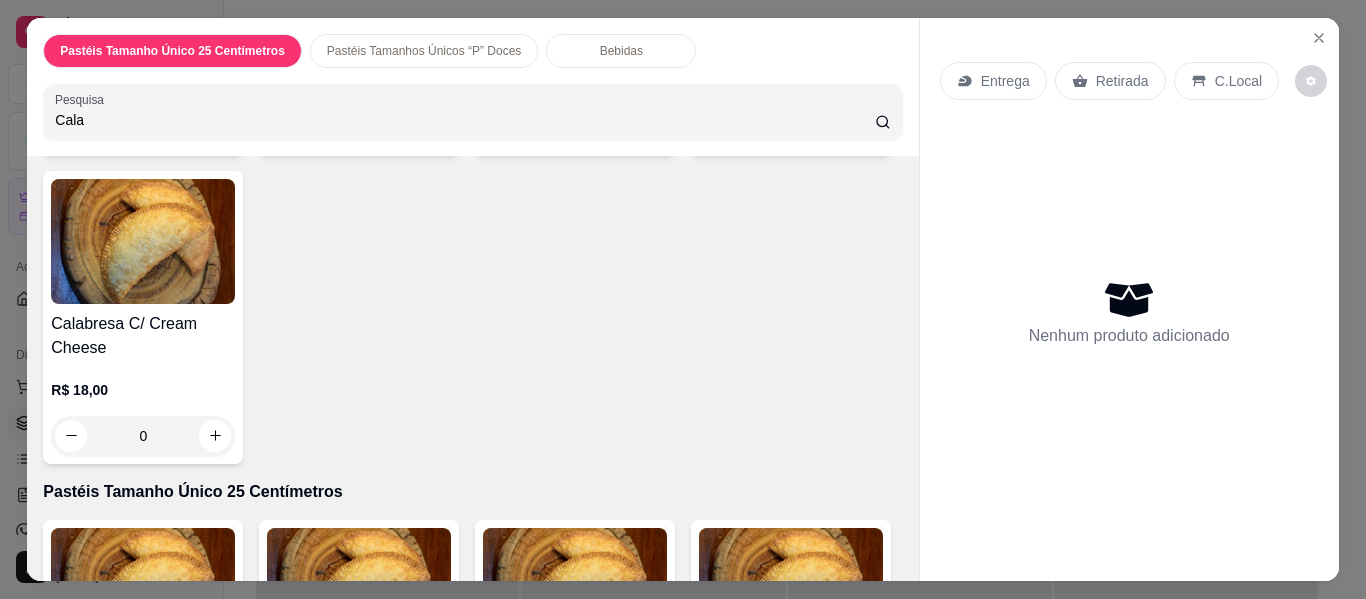 click at bounding box center (791, -44) 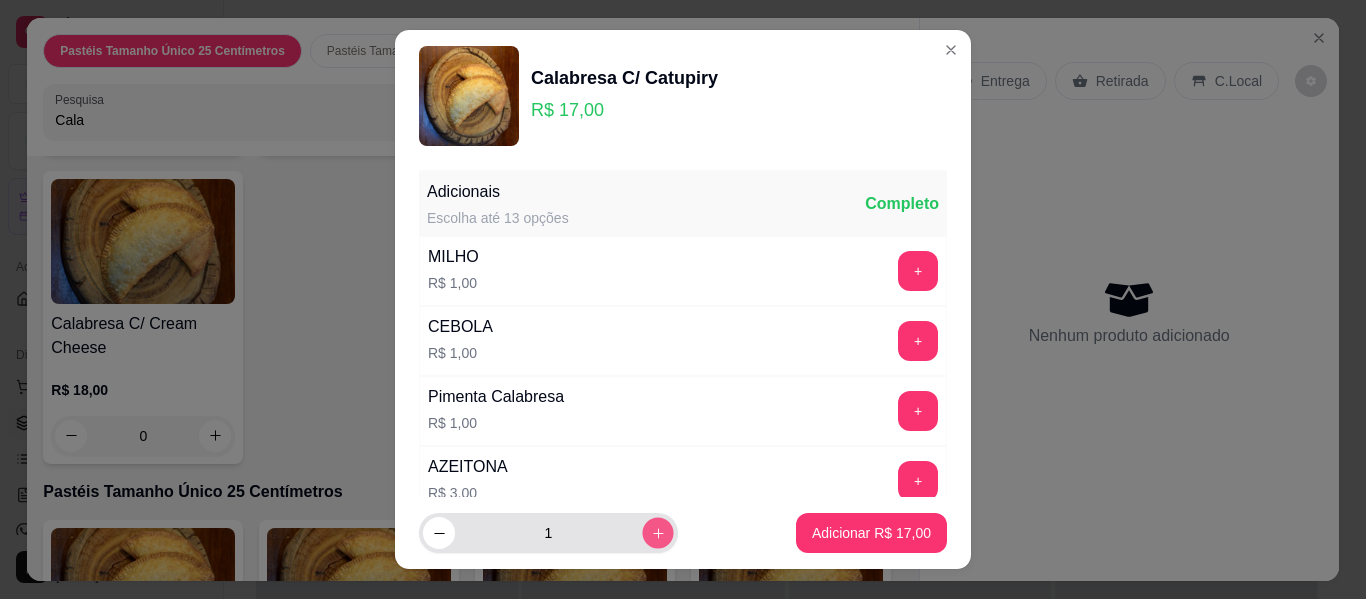 click 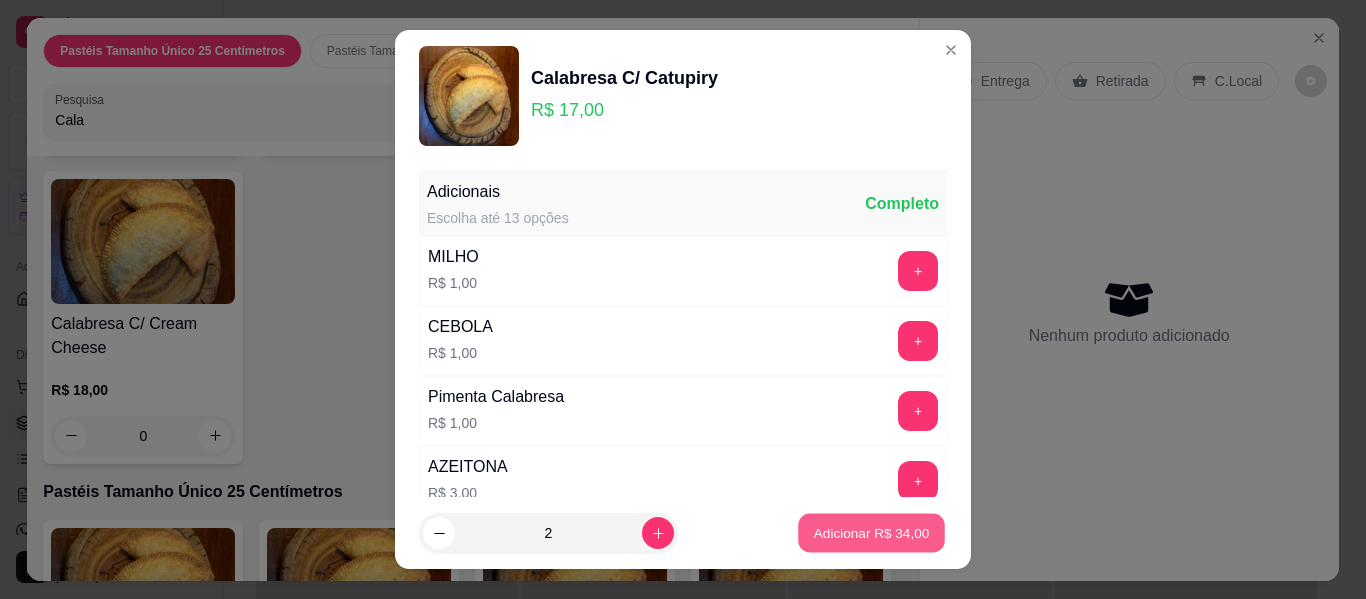 click on "Adicionar   R$ 34,00" at bounding box center (872, 532) 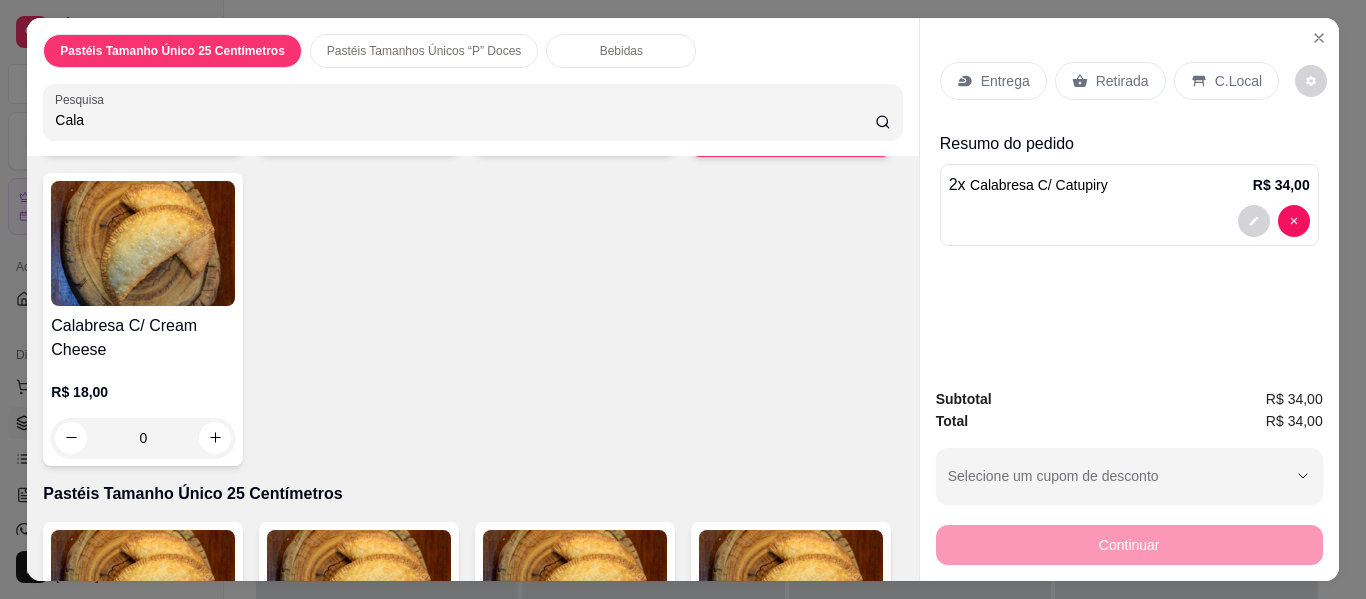 click on "Retirada" at bounding box center (1122, 81) 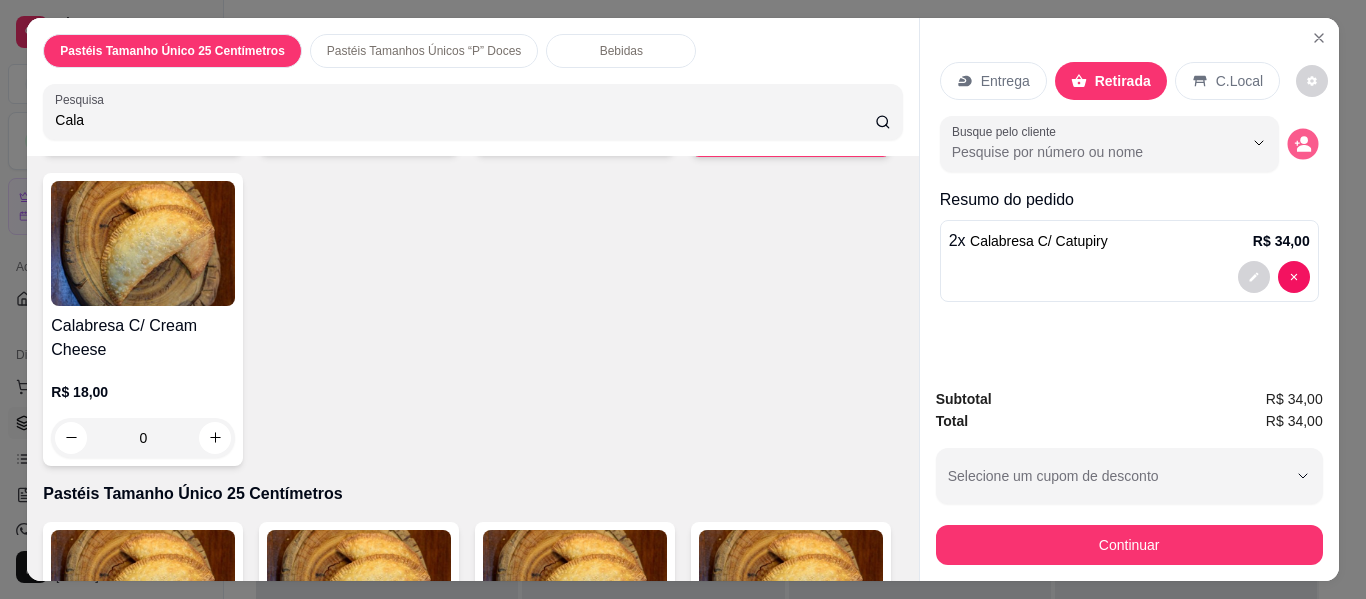click 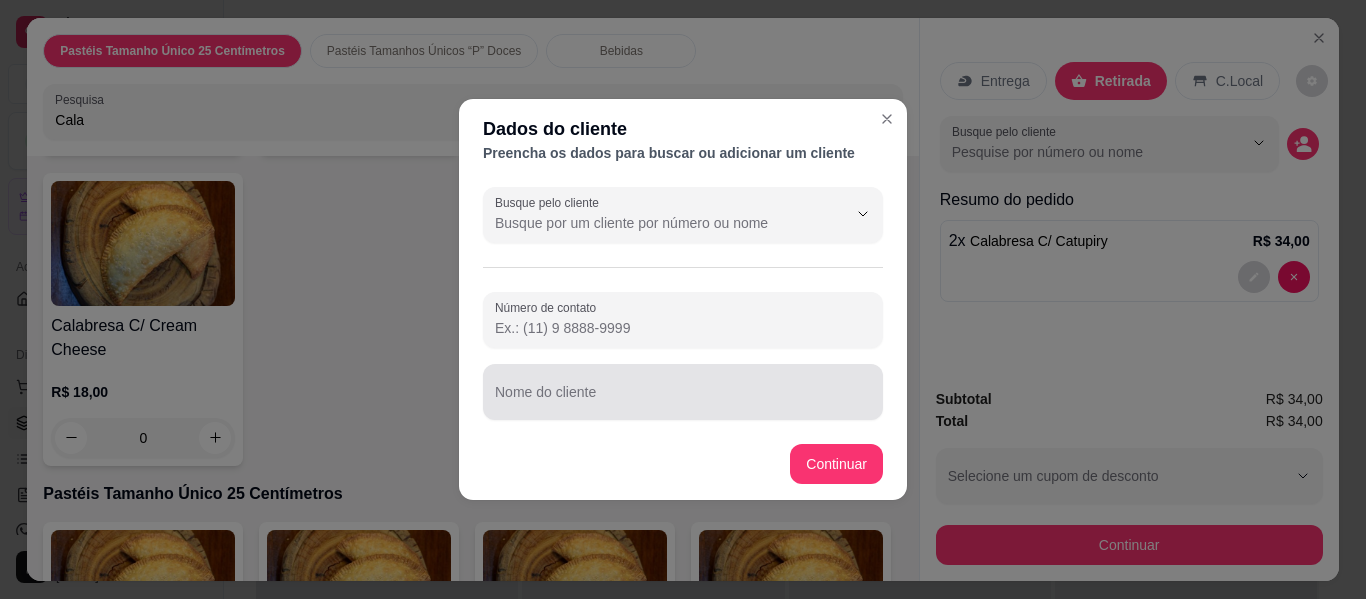 click on "Nome do cliente" at bounding box center (683, 400) 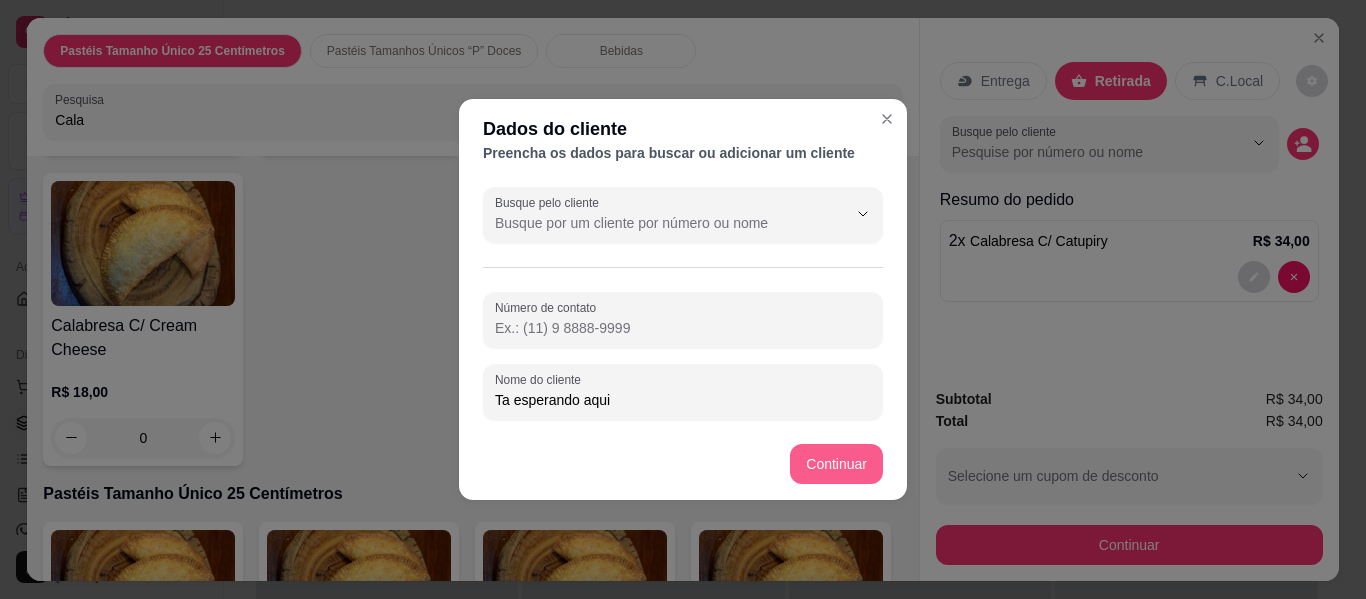 type on "Ta esperando aqui" 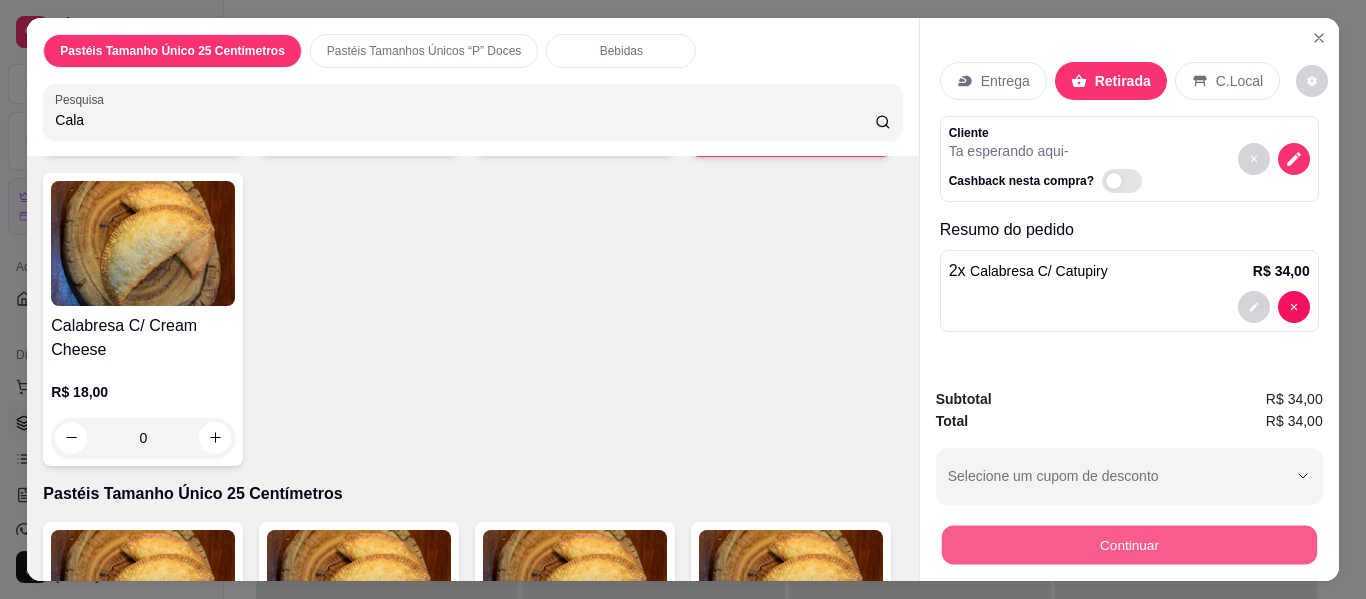 click on "Continuar" at bounding box center [1128, 545] 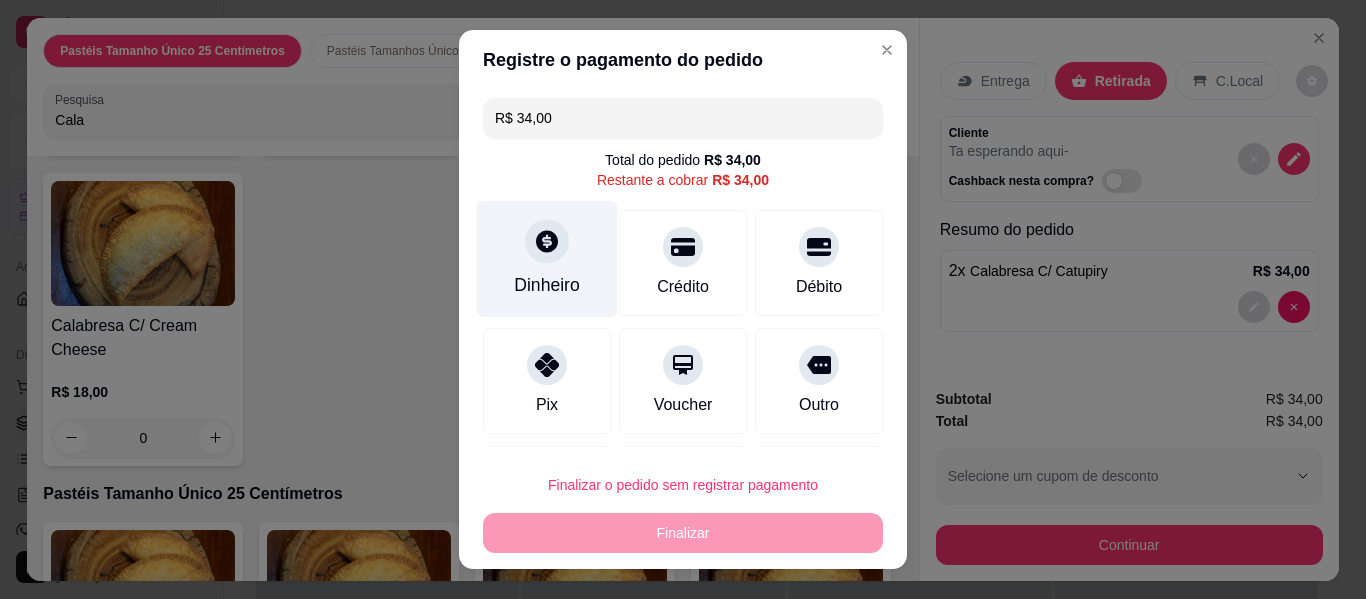 click on "Dinheiro" at bounding box center (547, 259) 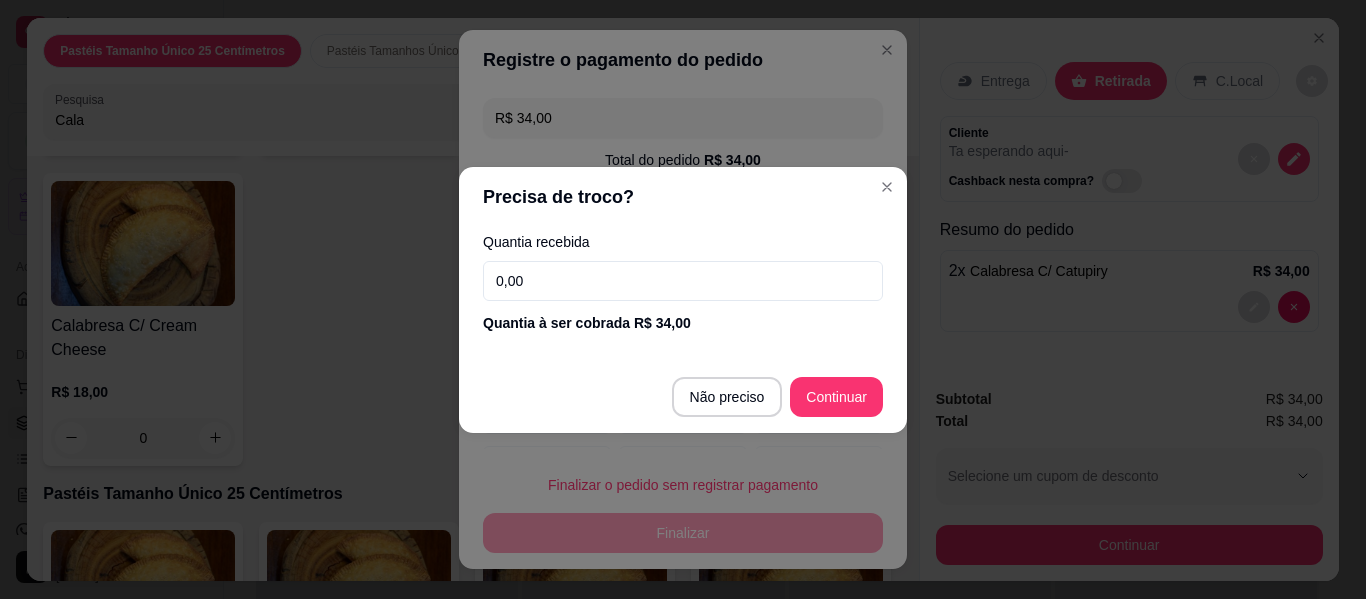 click on "0,00" at bounding box center [683, 281] 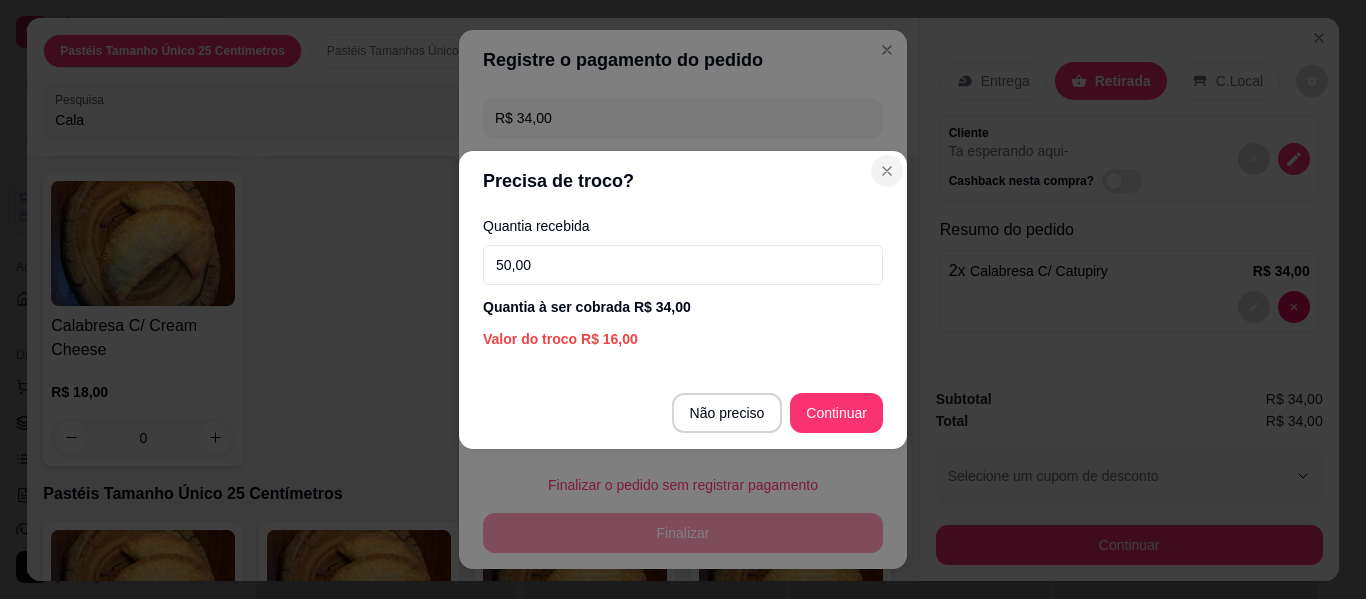 type on "50,00" 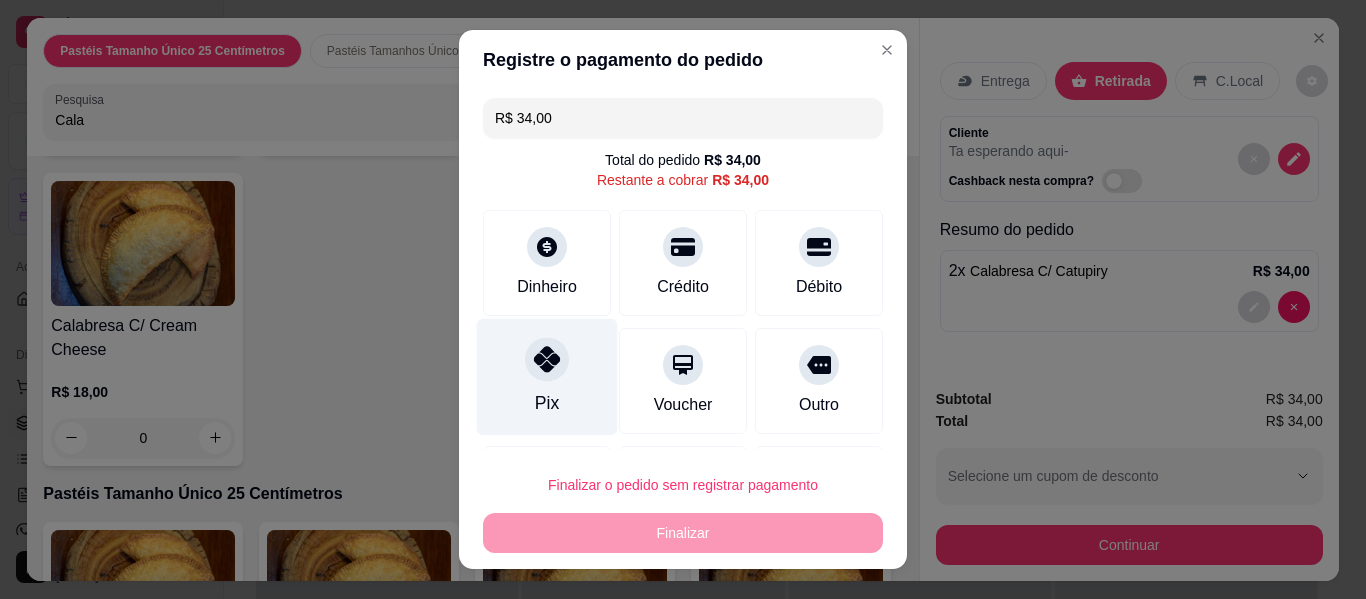 click at bounding box center (547, 359) 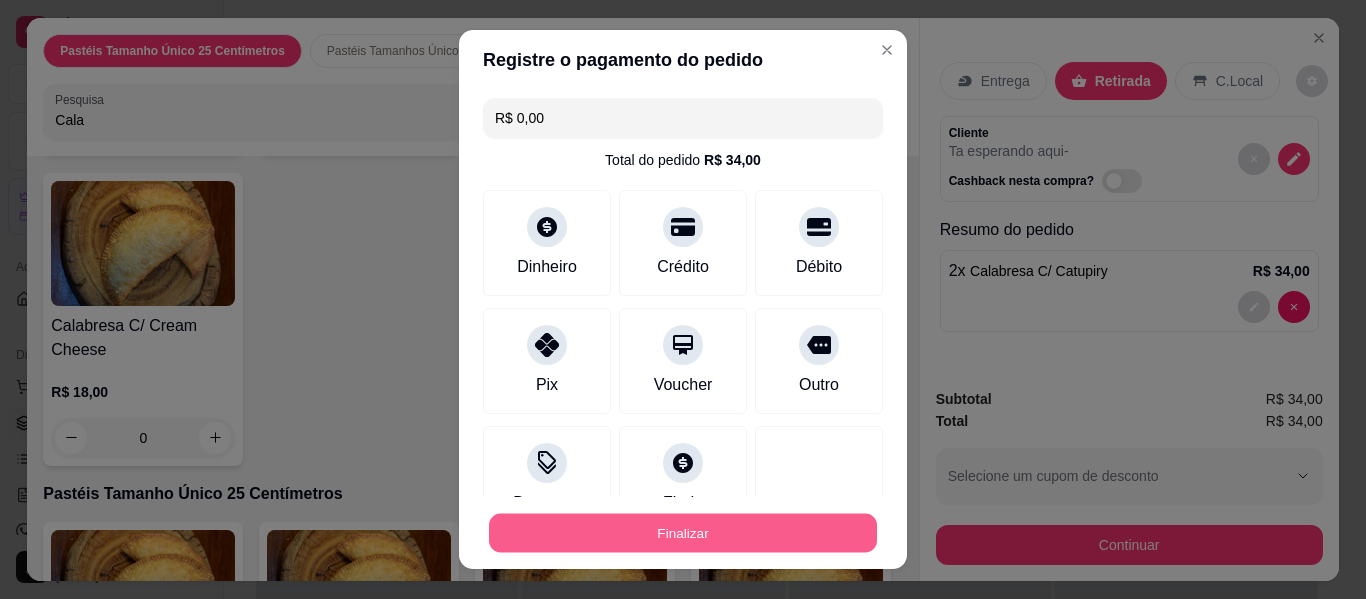 click on "Finalizar" at bounding box center [683, 533] 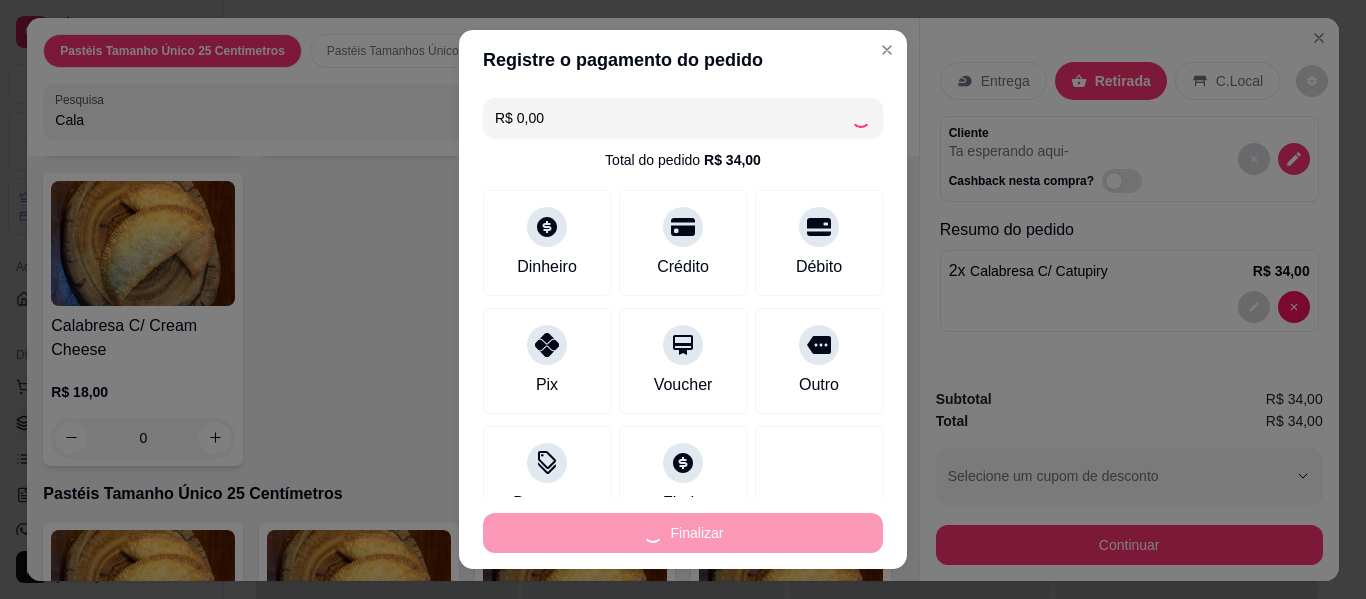 type on "0" 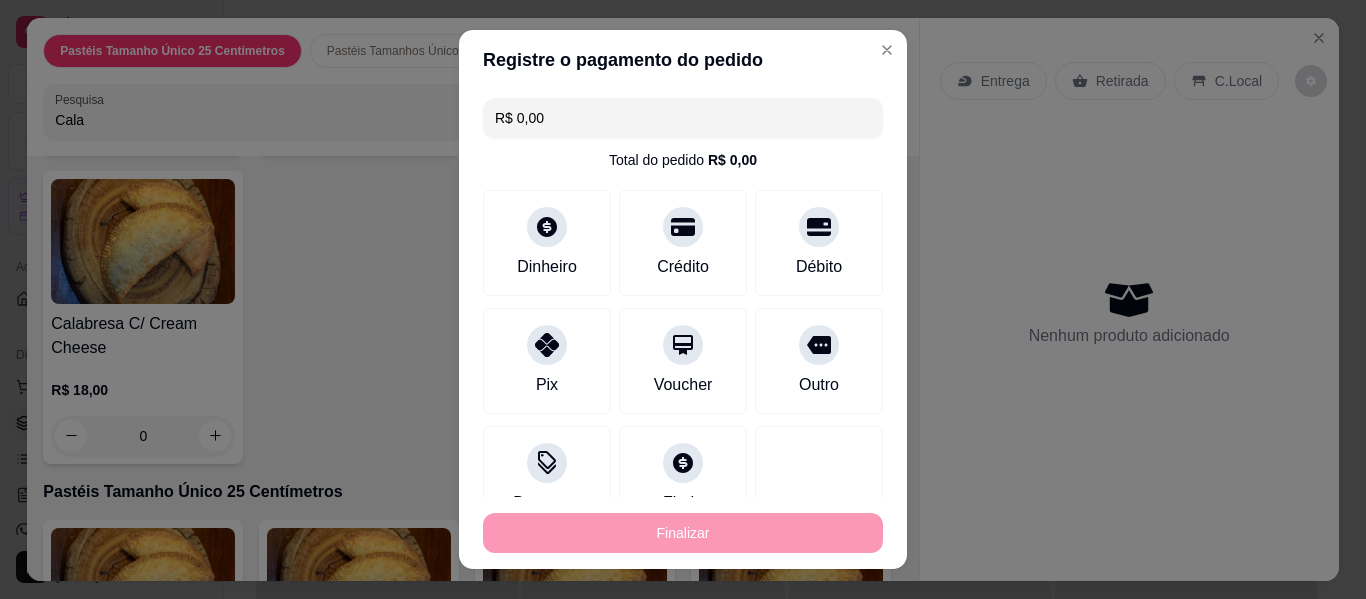 type on "-R$ 34,00" 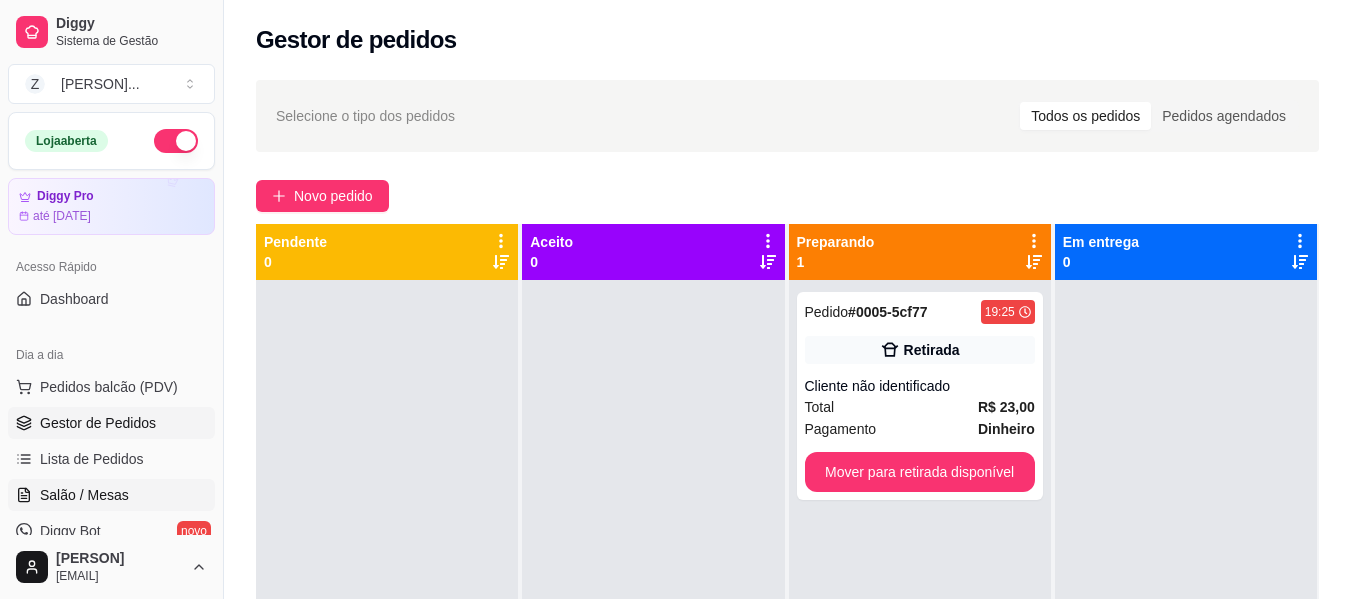 click on "Salão / Mesas" at bounding box center [84, 495] 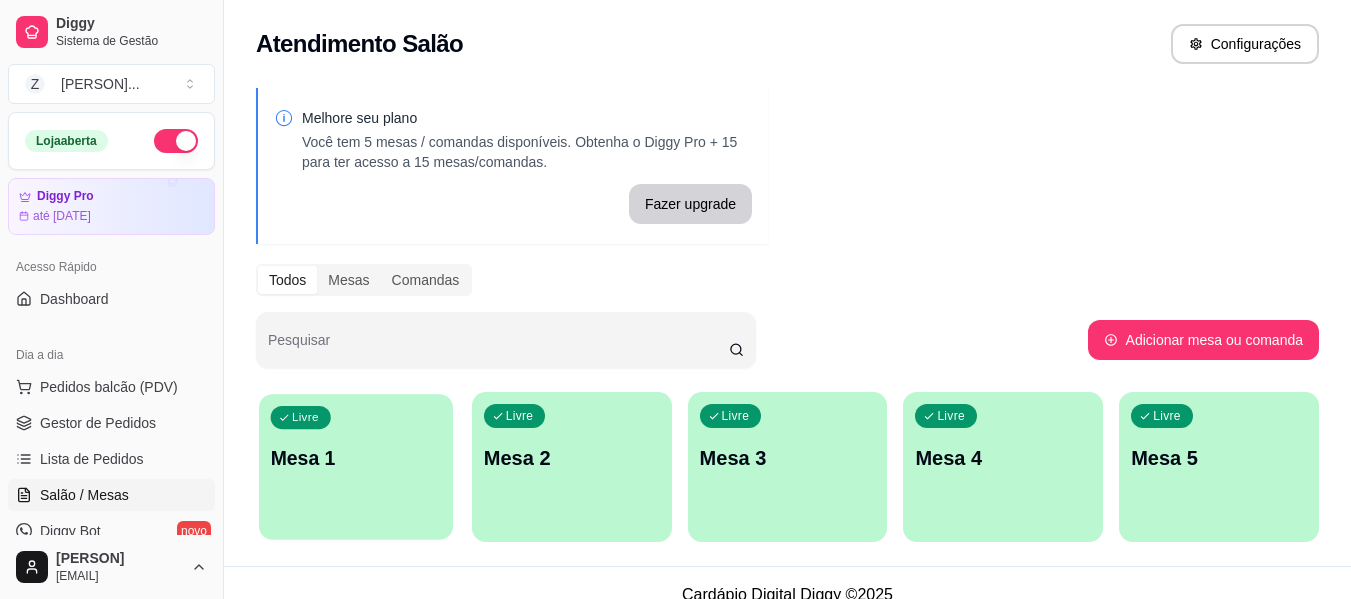 click on "Mesa 1" at bounding box center [356, 458] 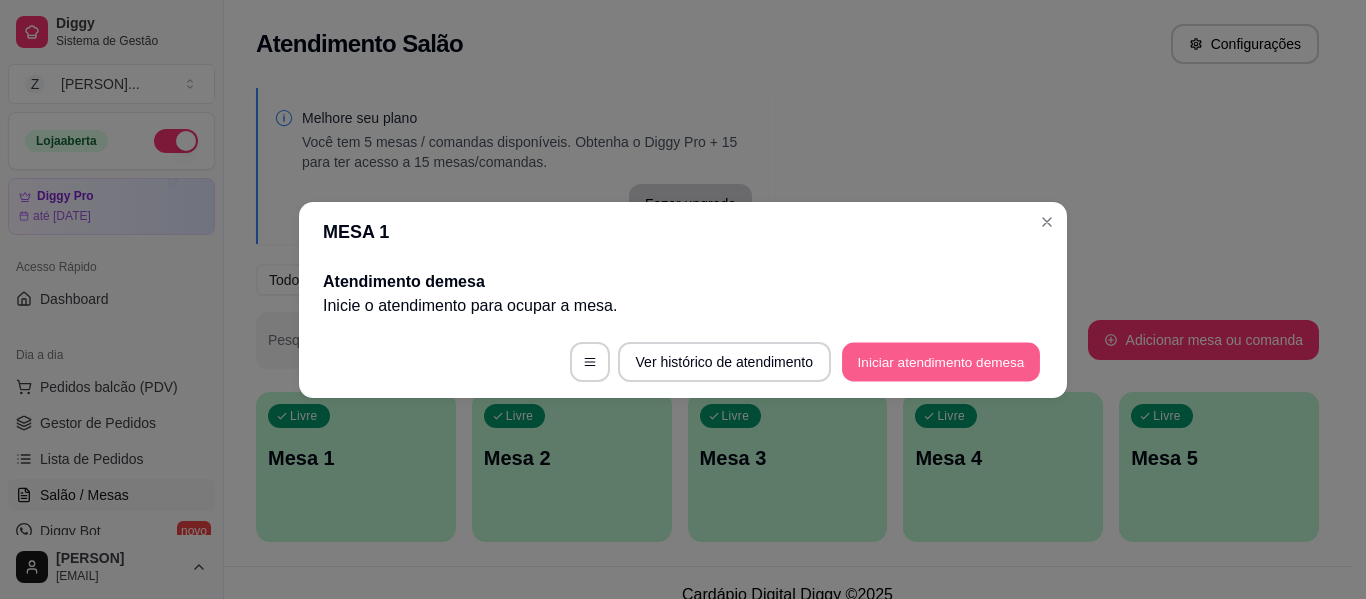 click on "Iniciar atendimento de  mesa" at bounding box center [941, 361] 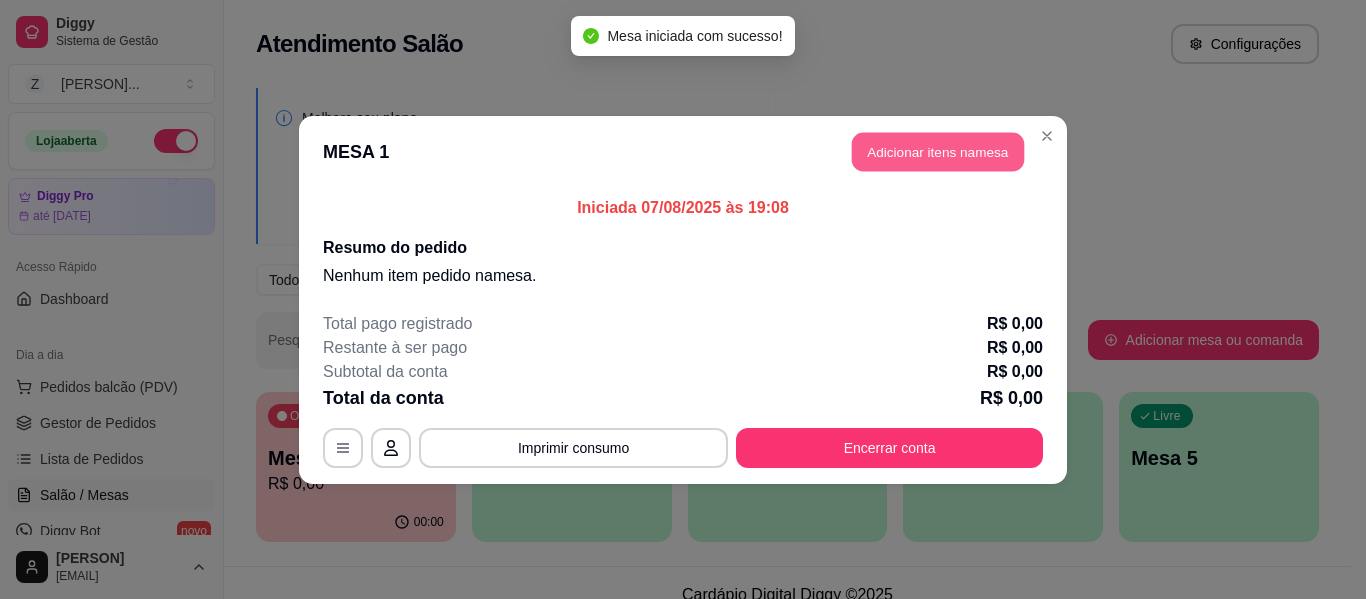 click on "Adicionar itens na  mesa" at bounding box center (938, 151) 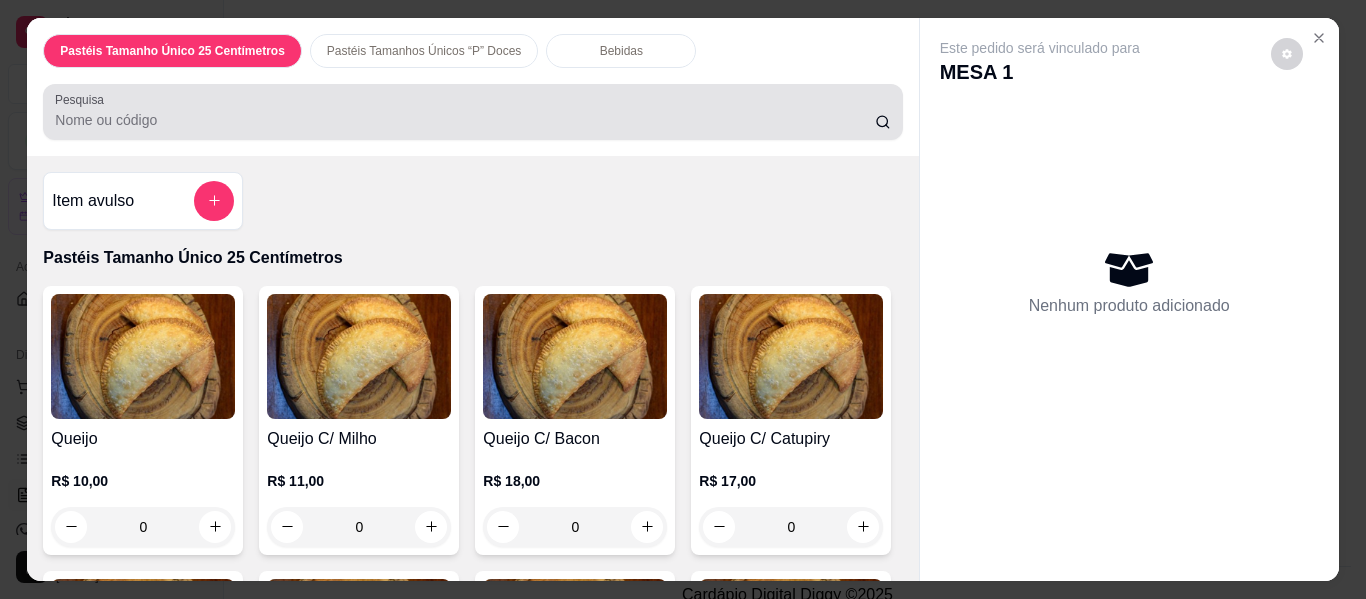 click on "Pesquisa" at bounding box center [465, 120] 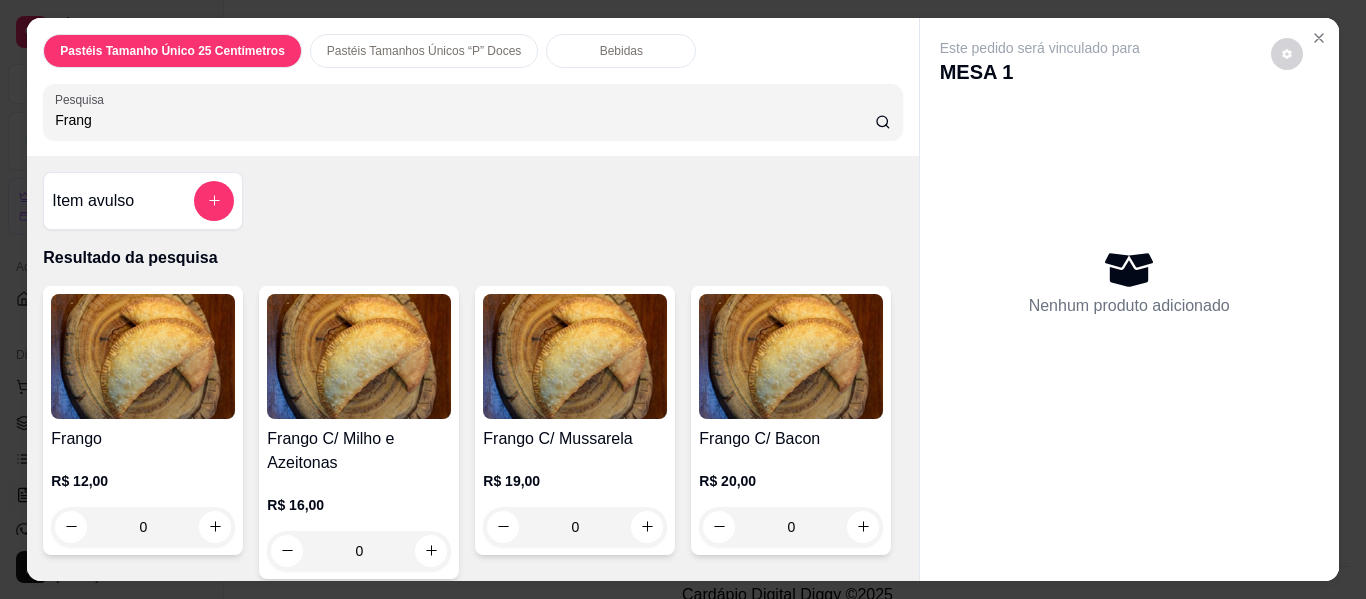 type on "Frang" 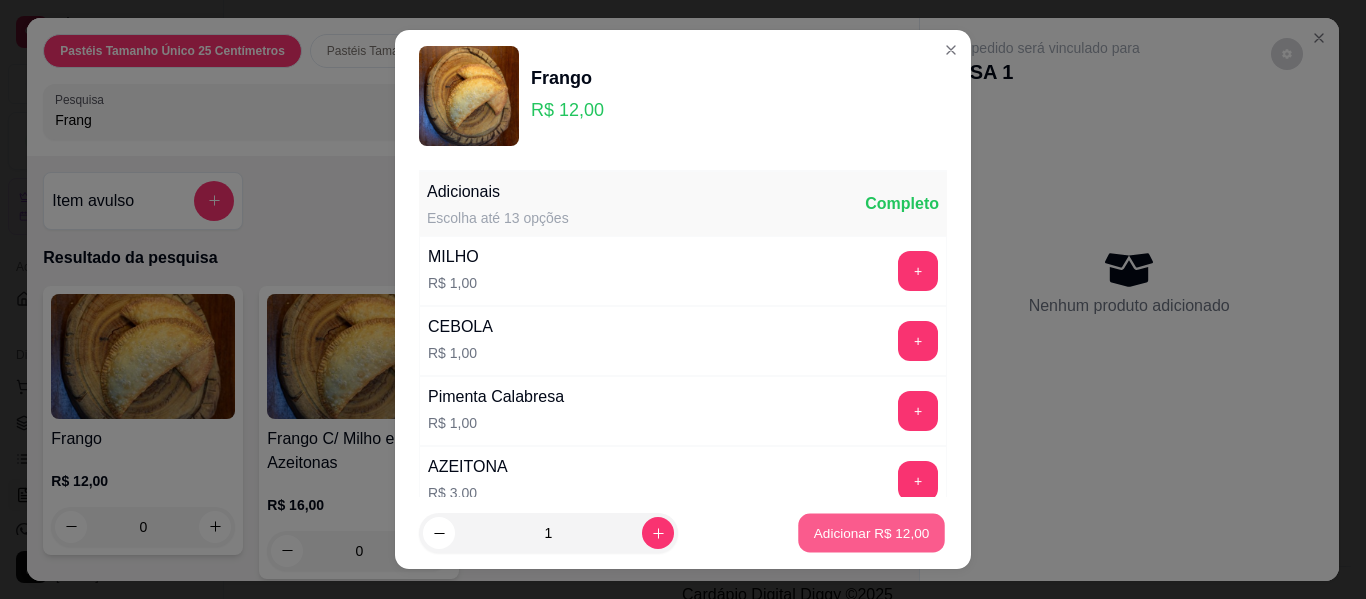 click on "Adicionar   R$ 12,00" at bounding box center (872, 532) 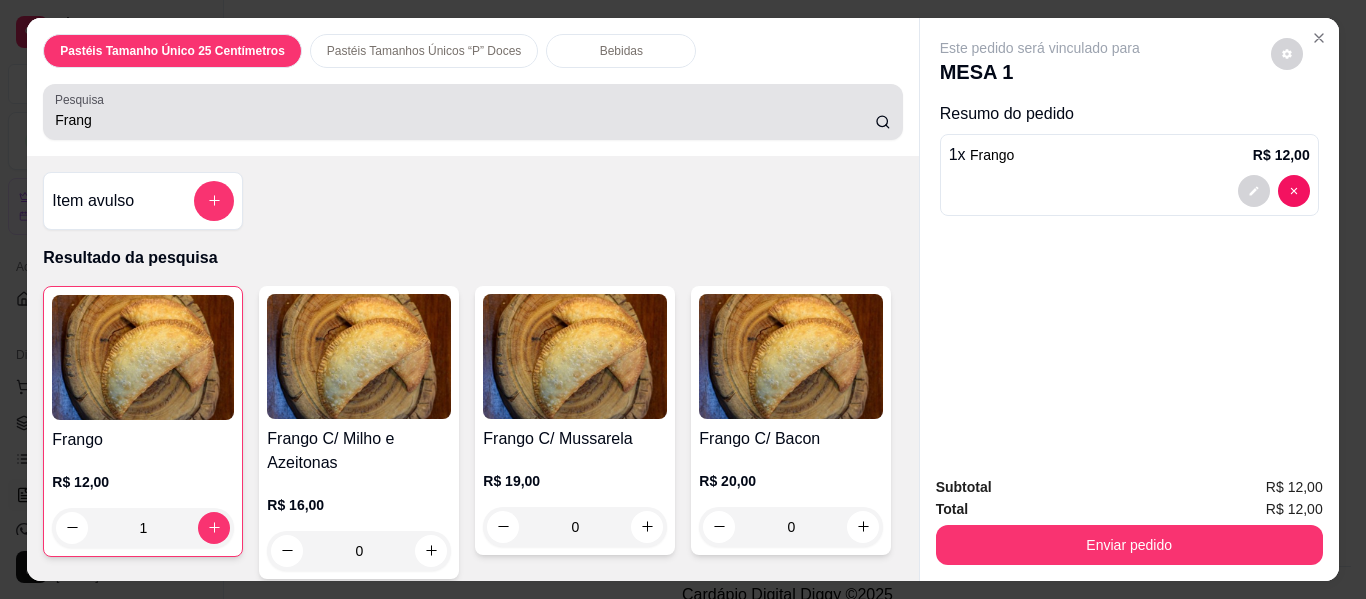 click on "Frang" at bounding box center [472, 112] 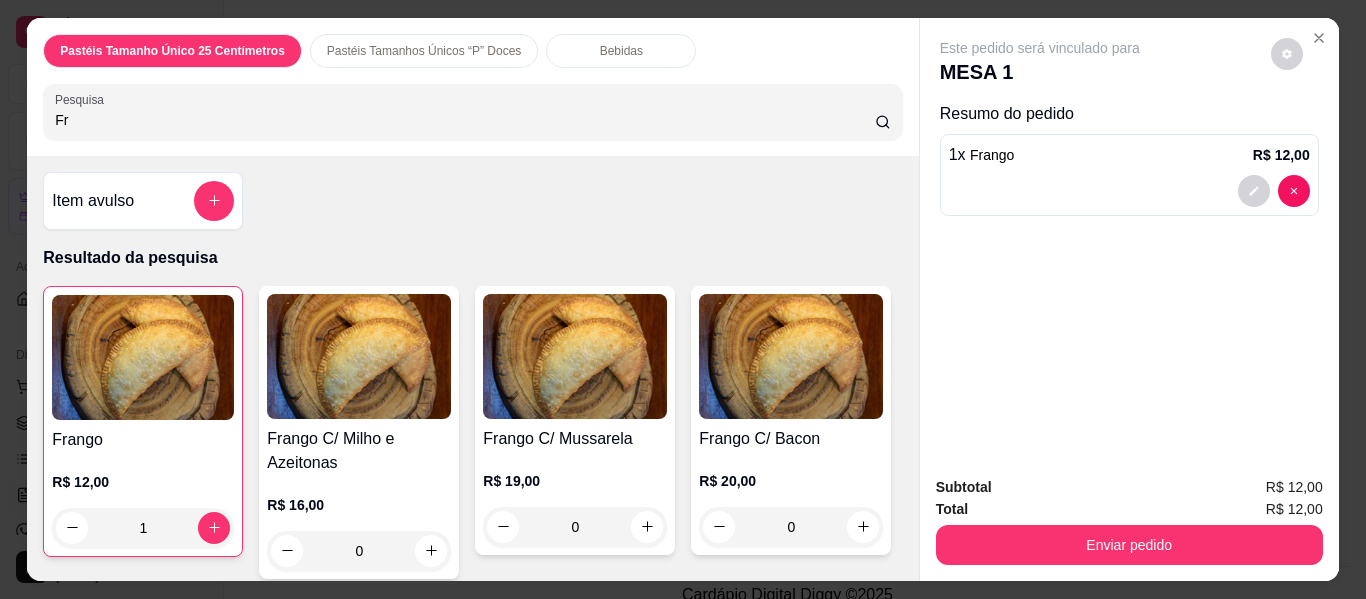 type on "F" 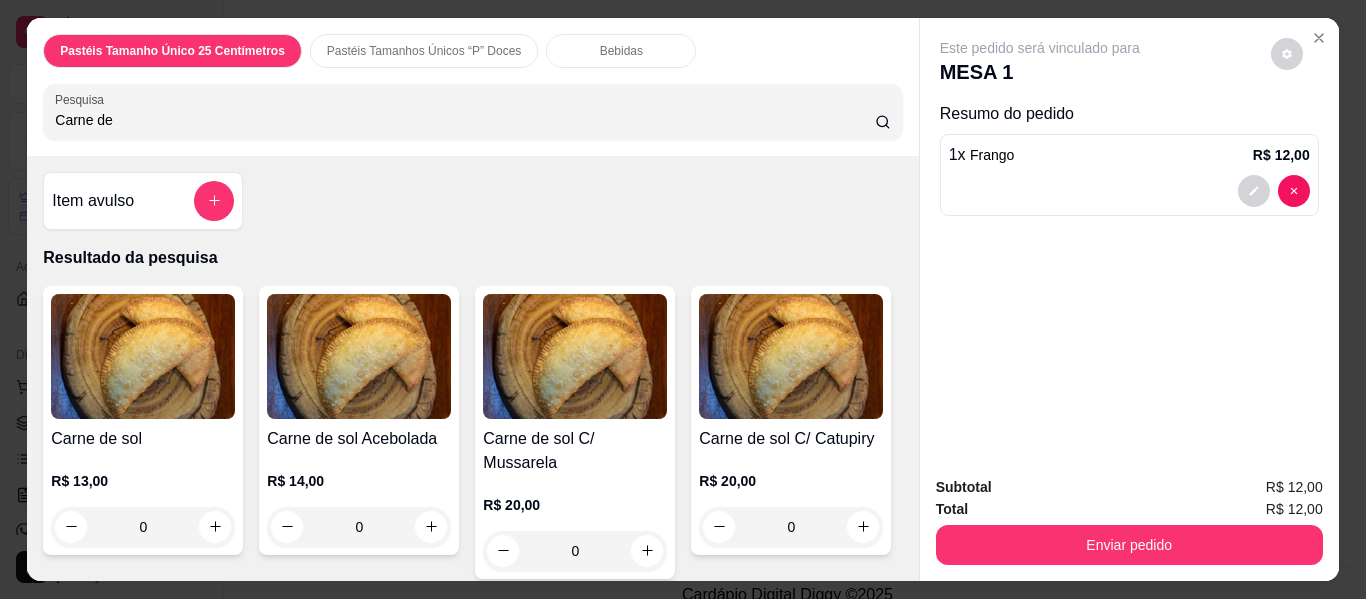 type on "Carne de" 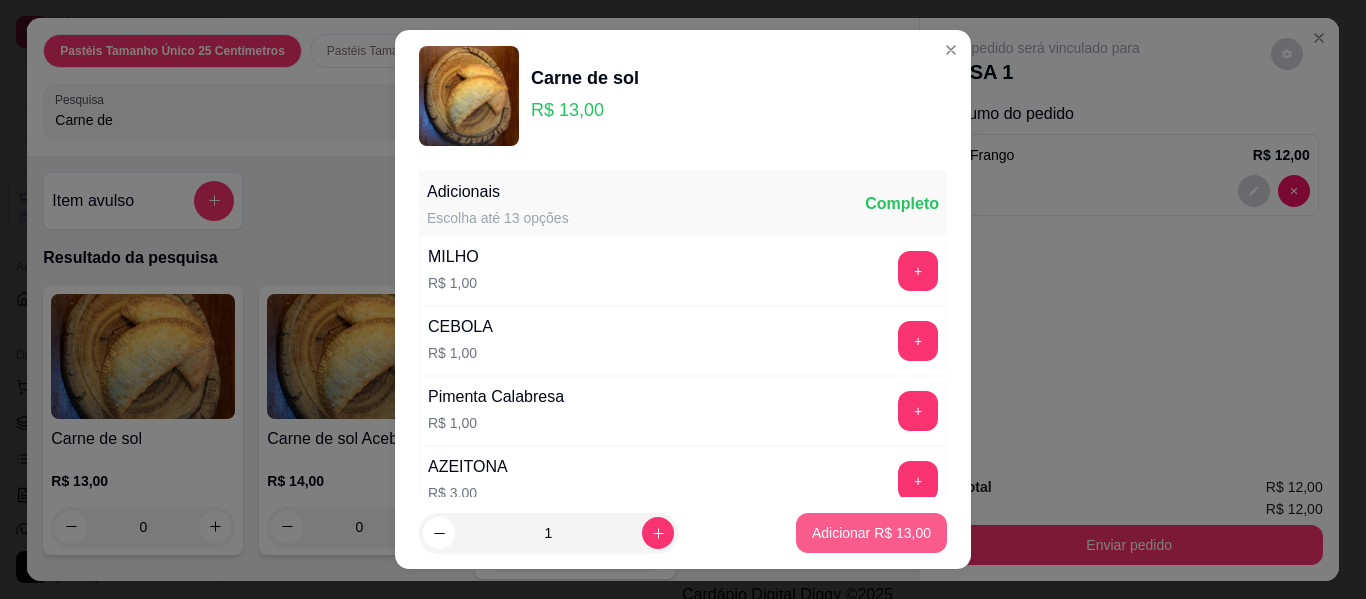 click on "Adicionar   R$ 13,00" at bounding box center [871, 533] 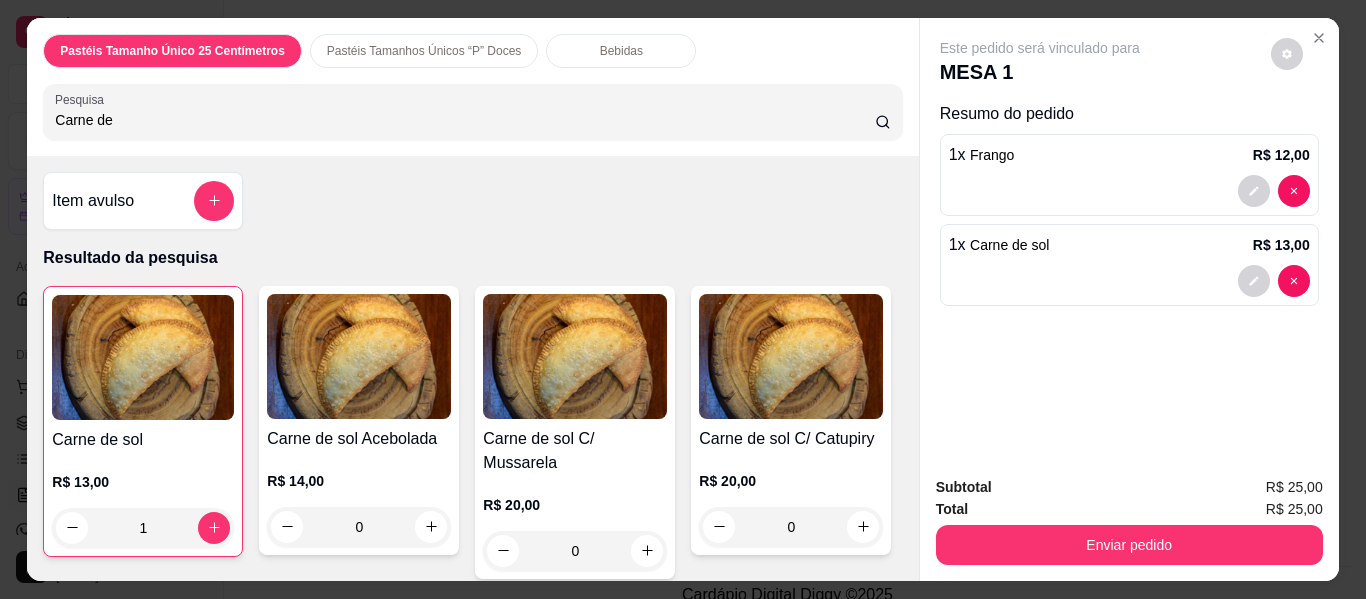 click on "Bebidas" at bounding box center (621, 51) 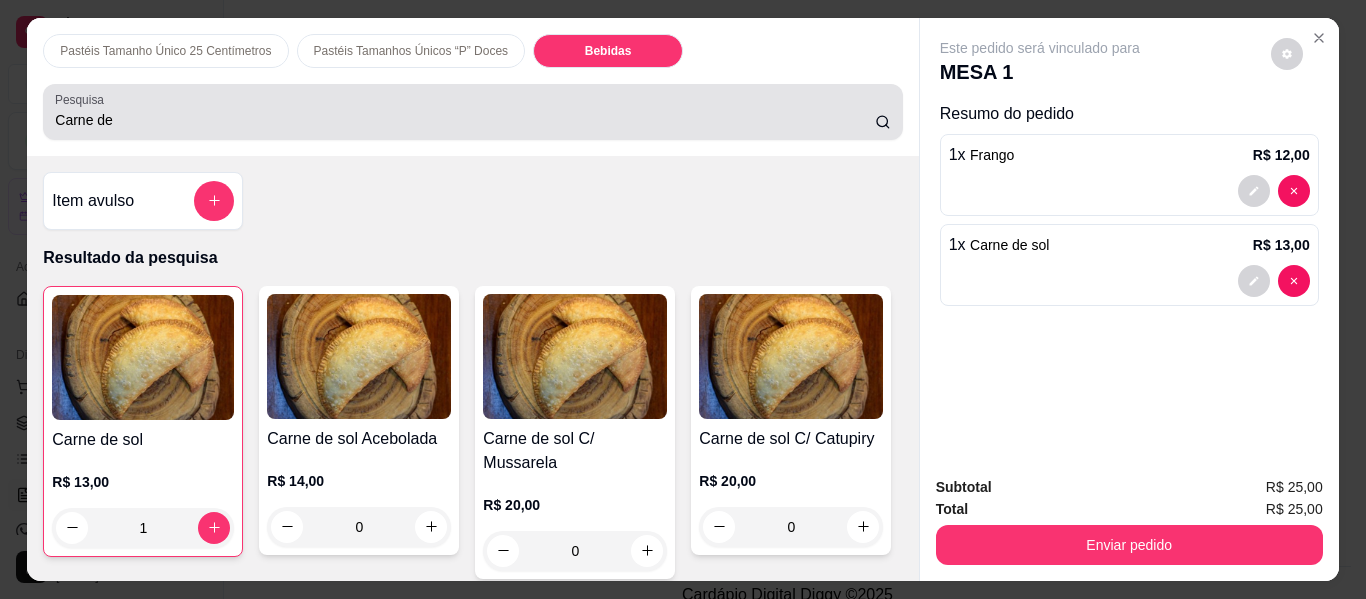 scroll, scrollTop: 4918, scrollLeft: 0, axis: vertical 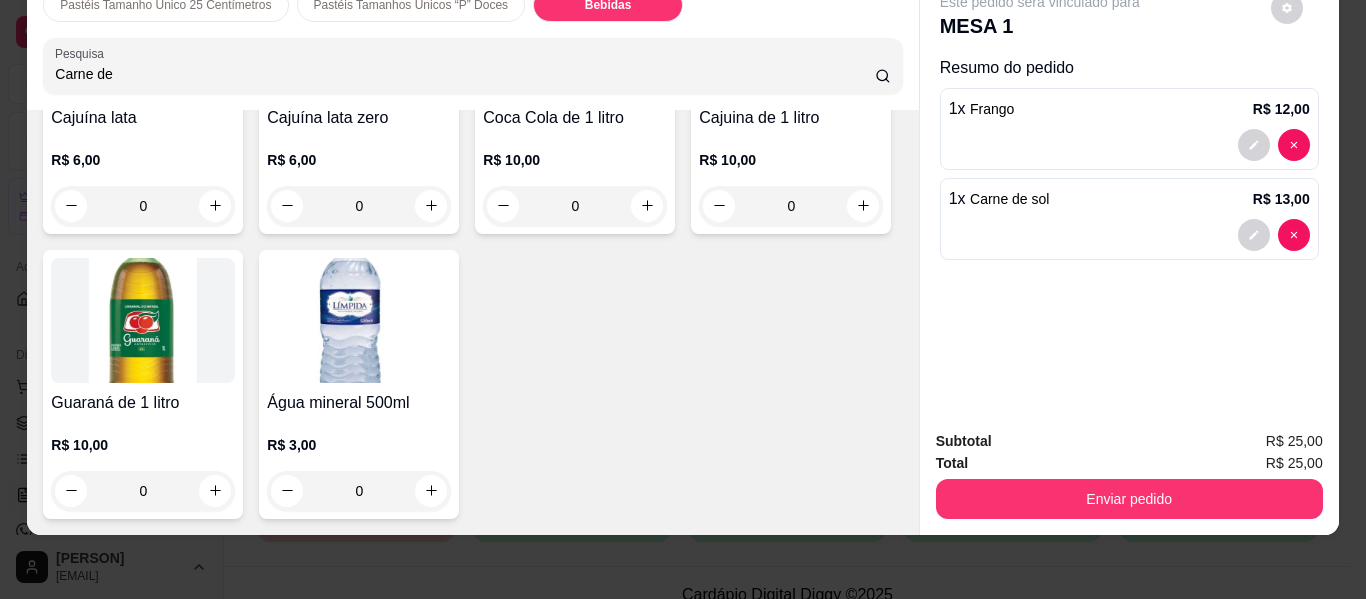 click at bounding box center [359, 35] 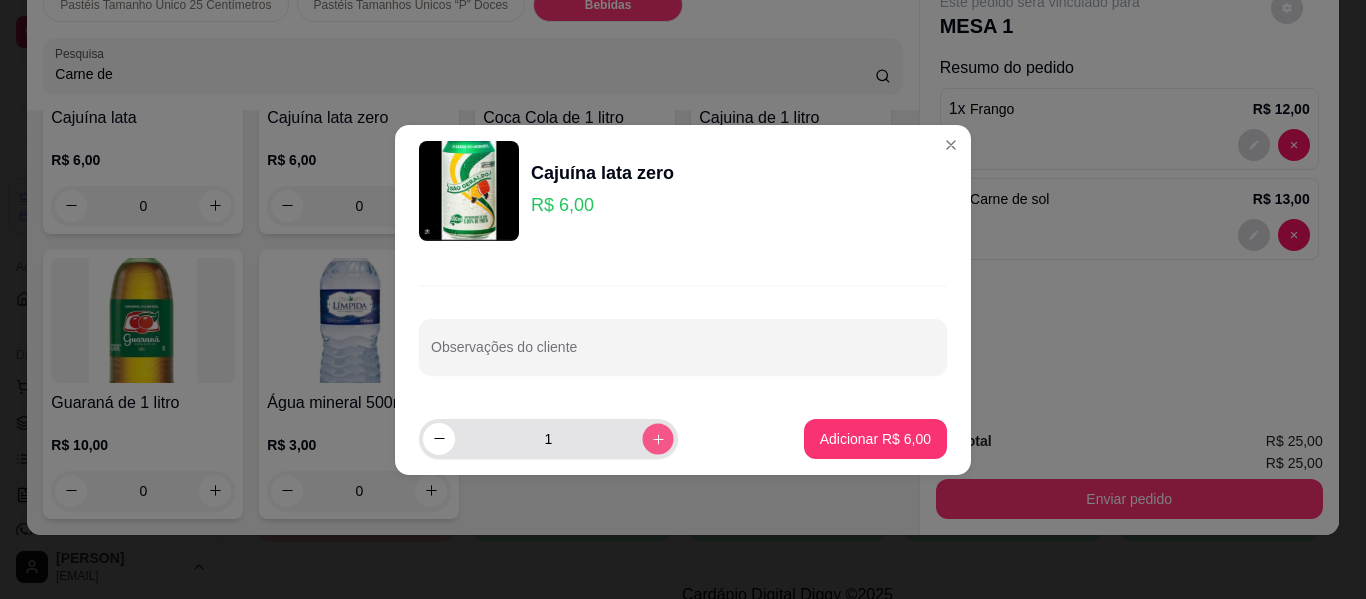 click 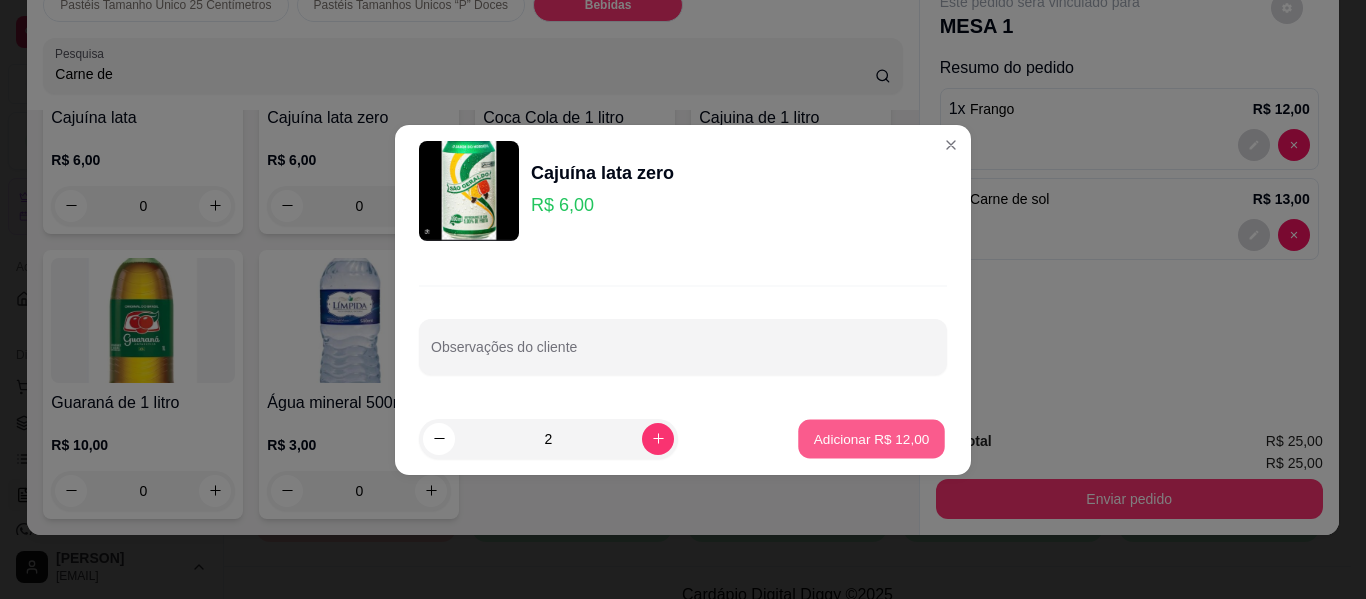 click on "Adicionar   R$ 12,00" at bounding box center (872, 438) 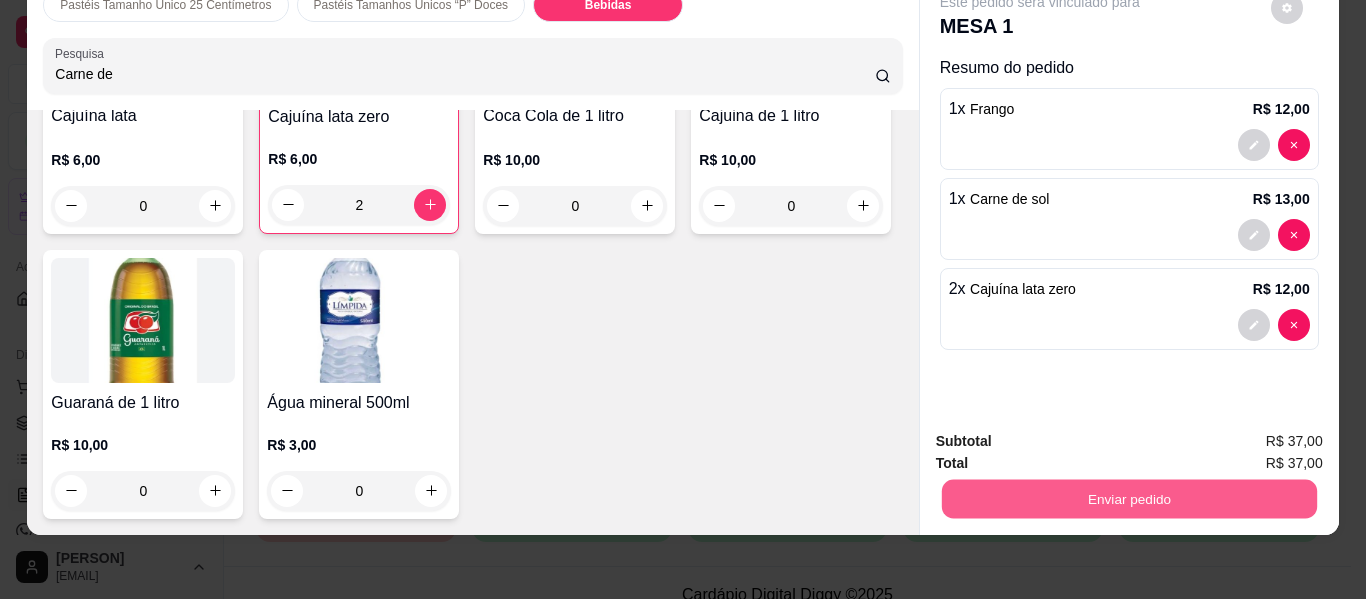 click on "Enviar pedido" at bounding box center [1128, 499] 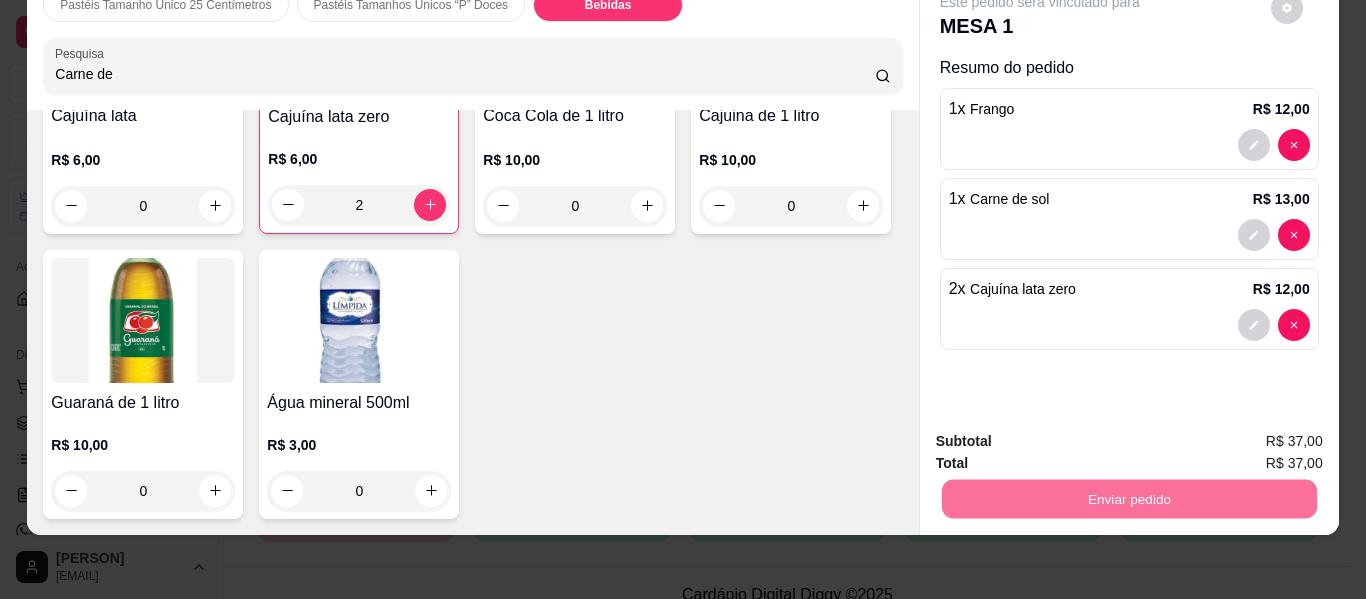 click on "Não registrar e enviar pedido" at bounding box center [1063, 434] 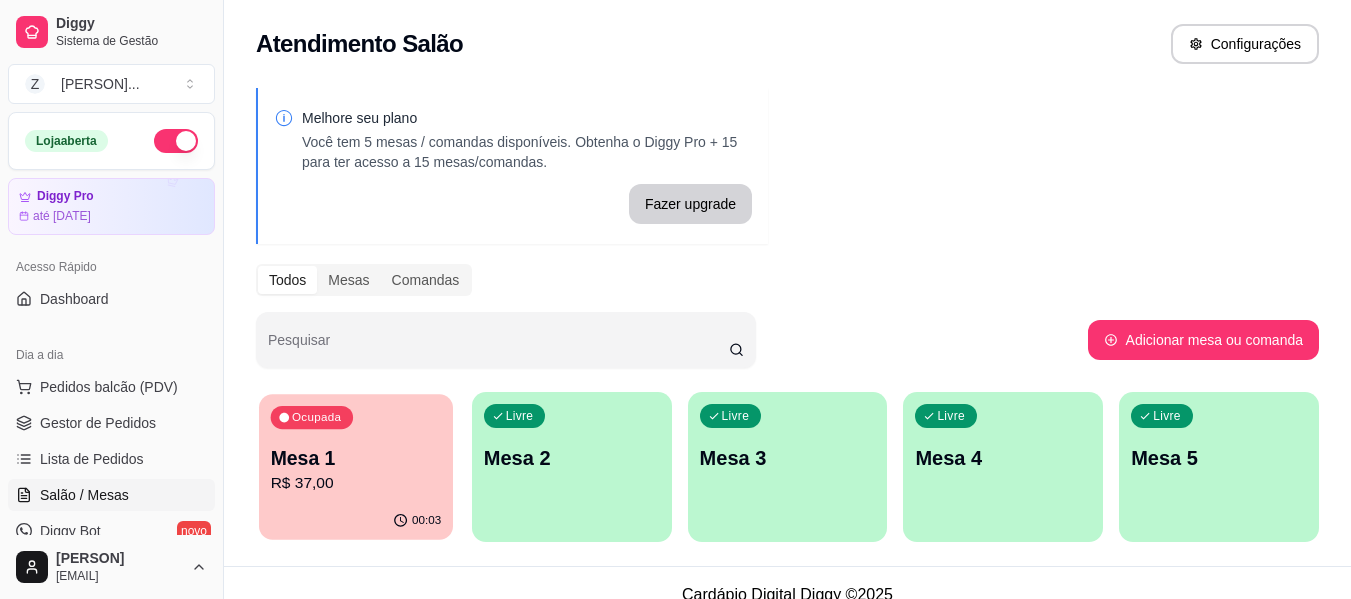 click on "R$ 37,00" at bounding box center (356, 483) 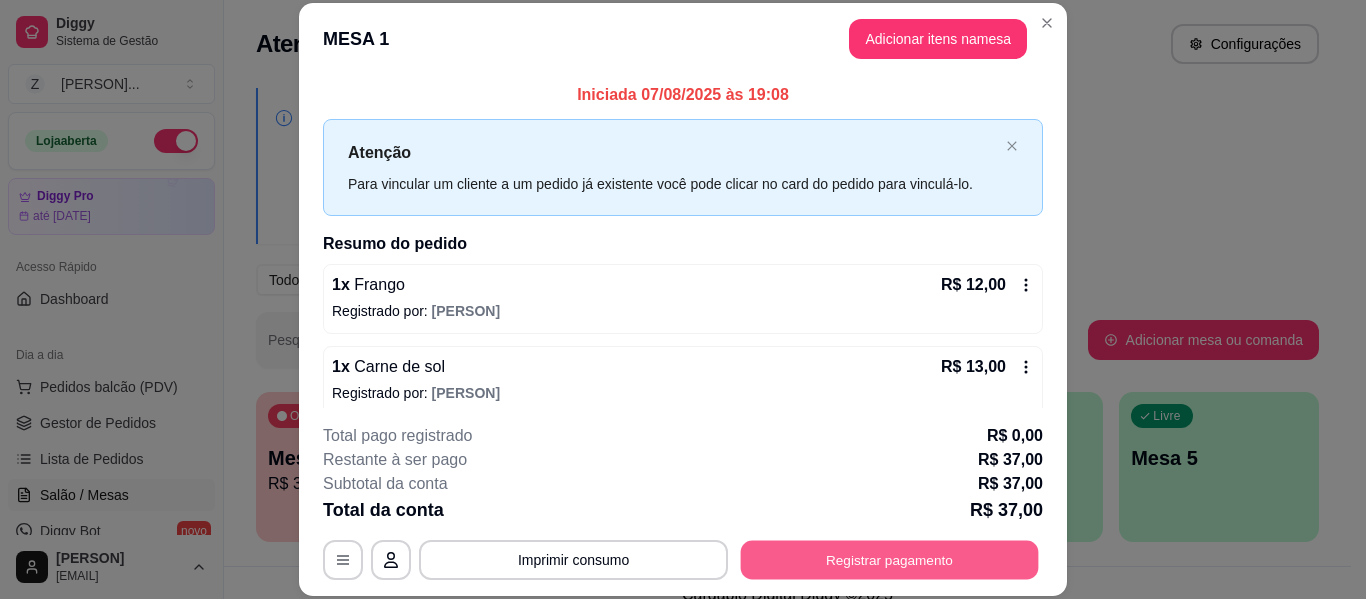 click on "Registrar pagamento" at bounding box center (890, 560) 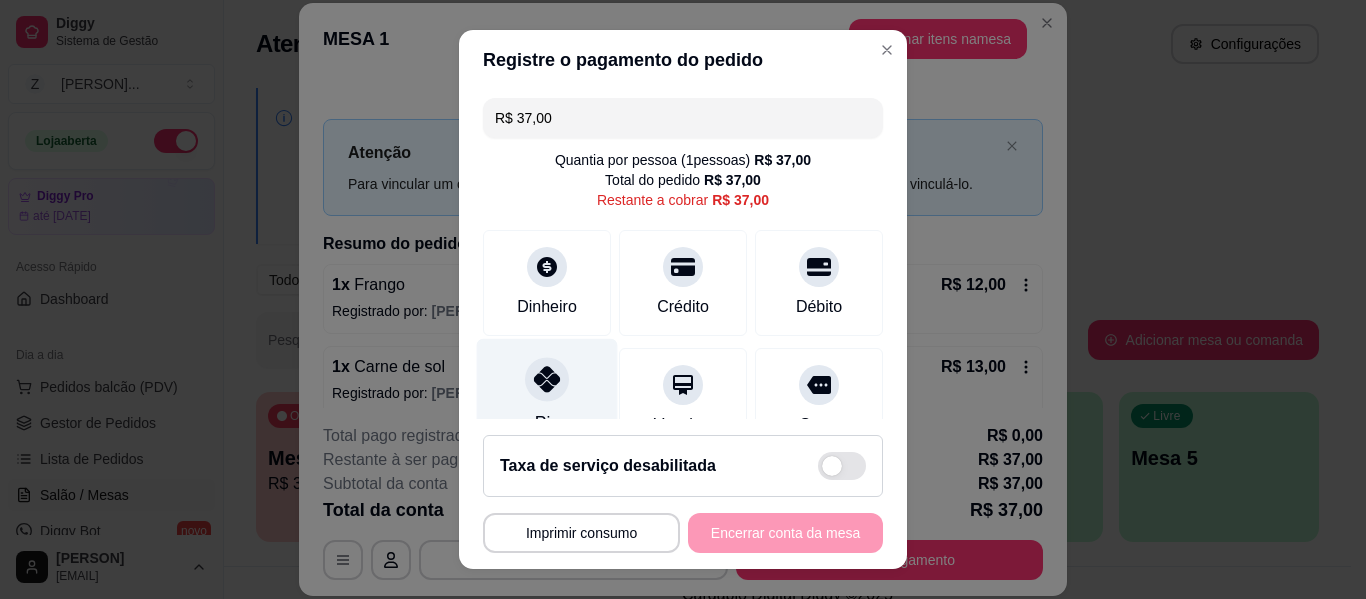 click 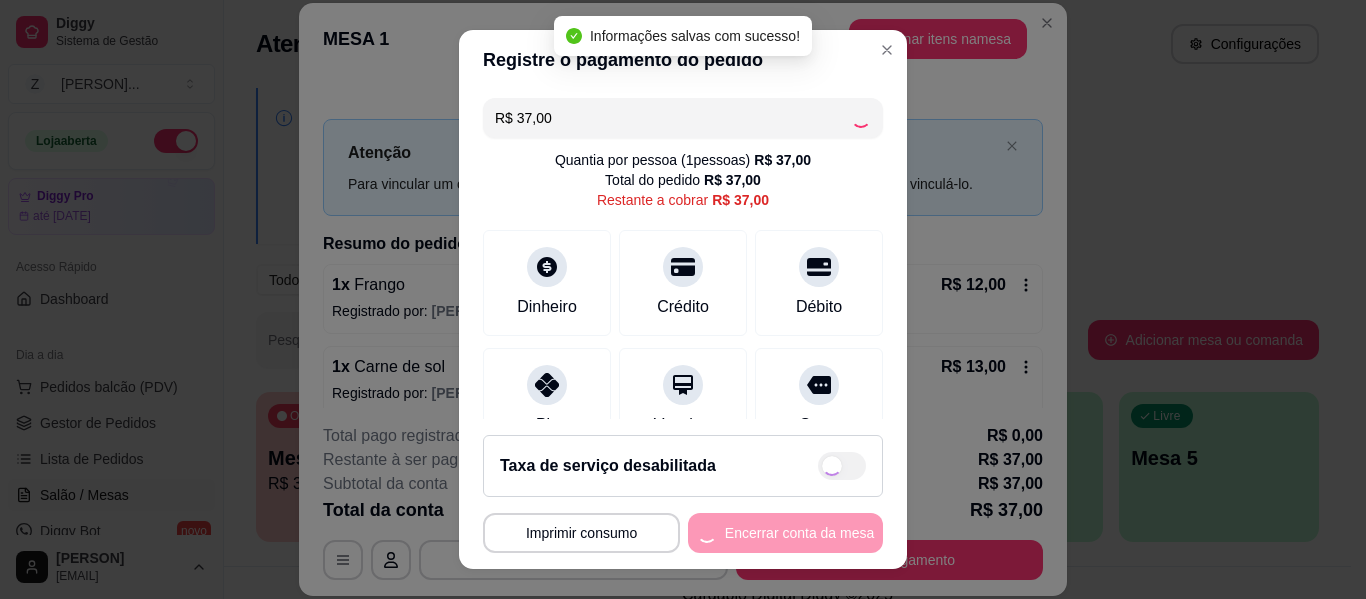 type on "R$ 0,00" 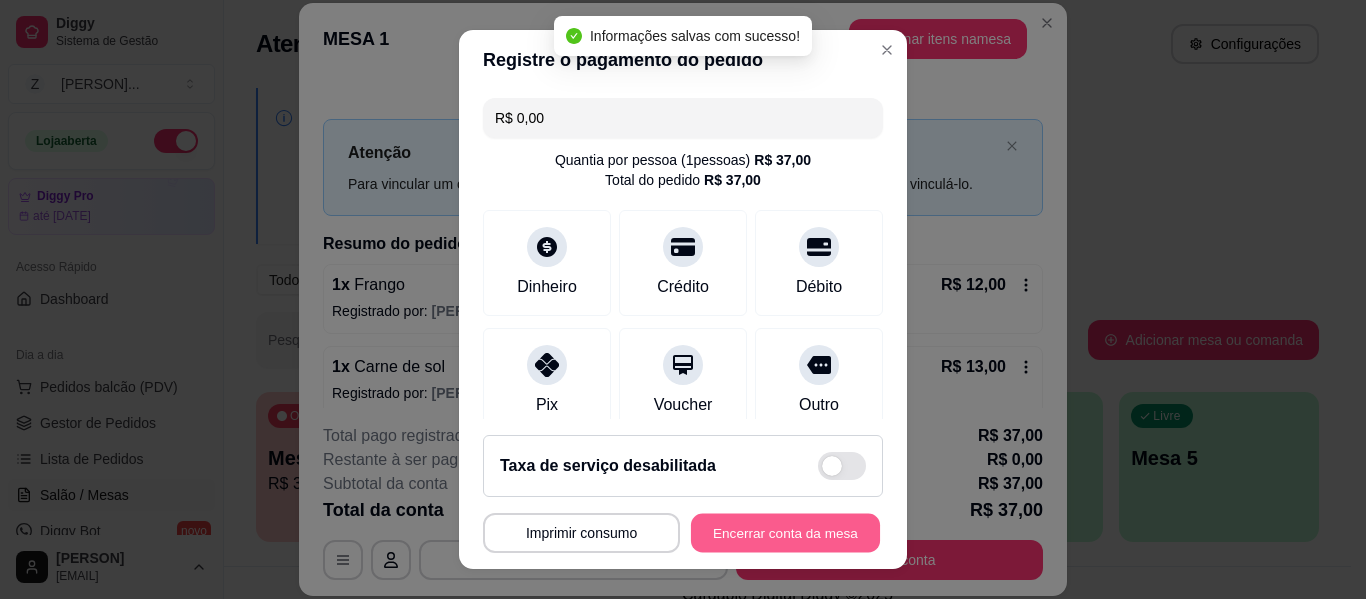 click on "Encerrar conta da mesa" at bounding box center [785, 533] 